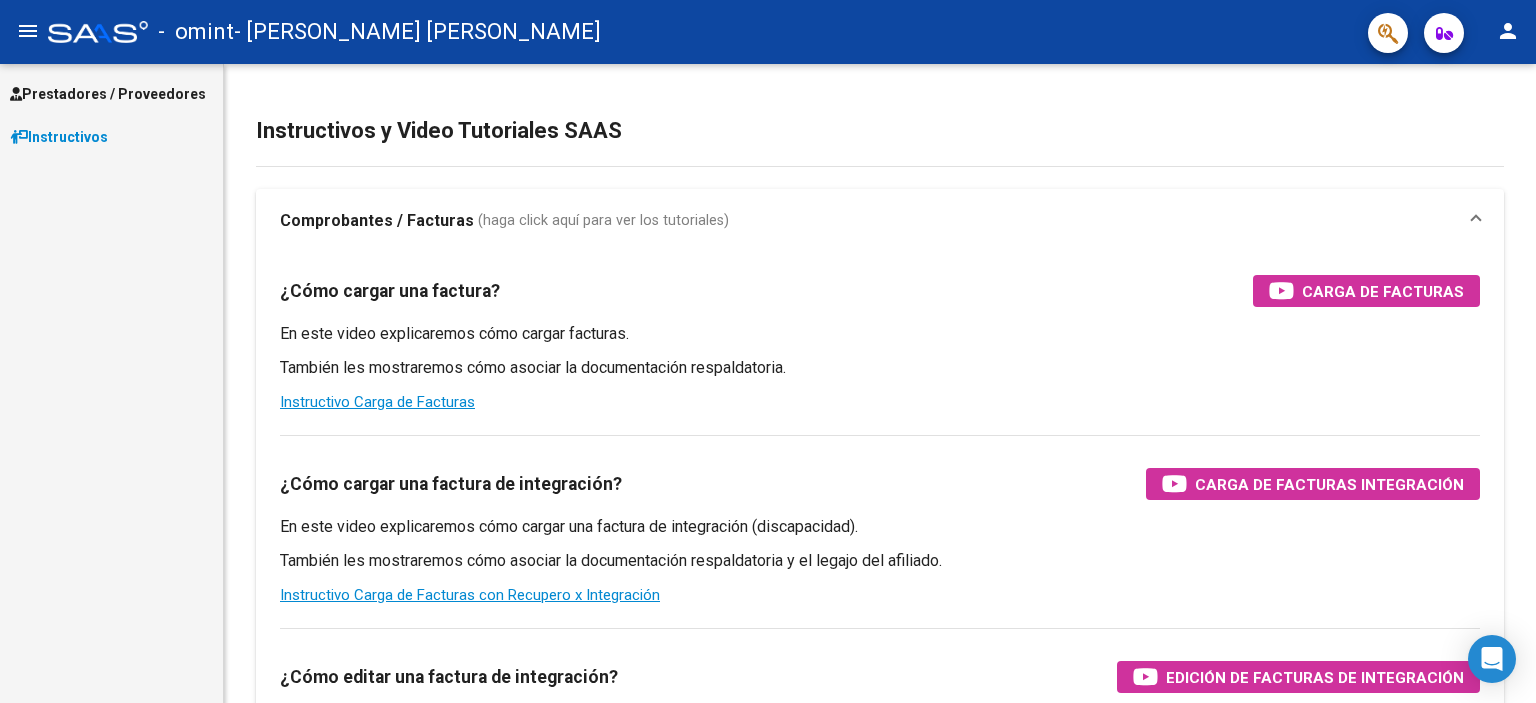 scroll, scrollTop: 0, scrollLeft: 0, axis: both 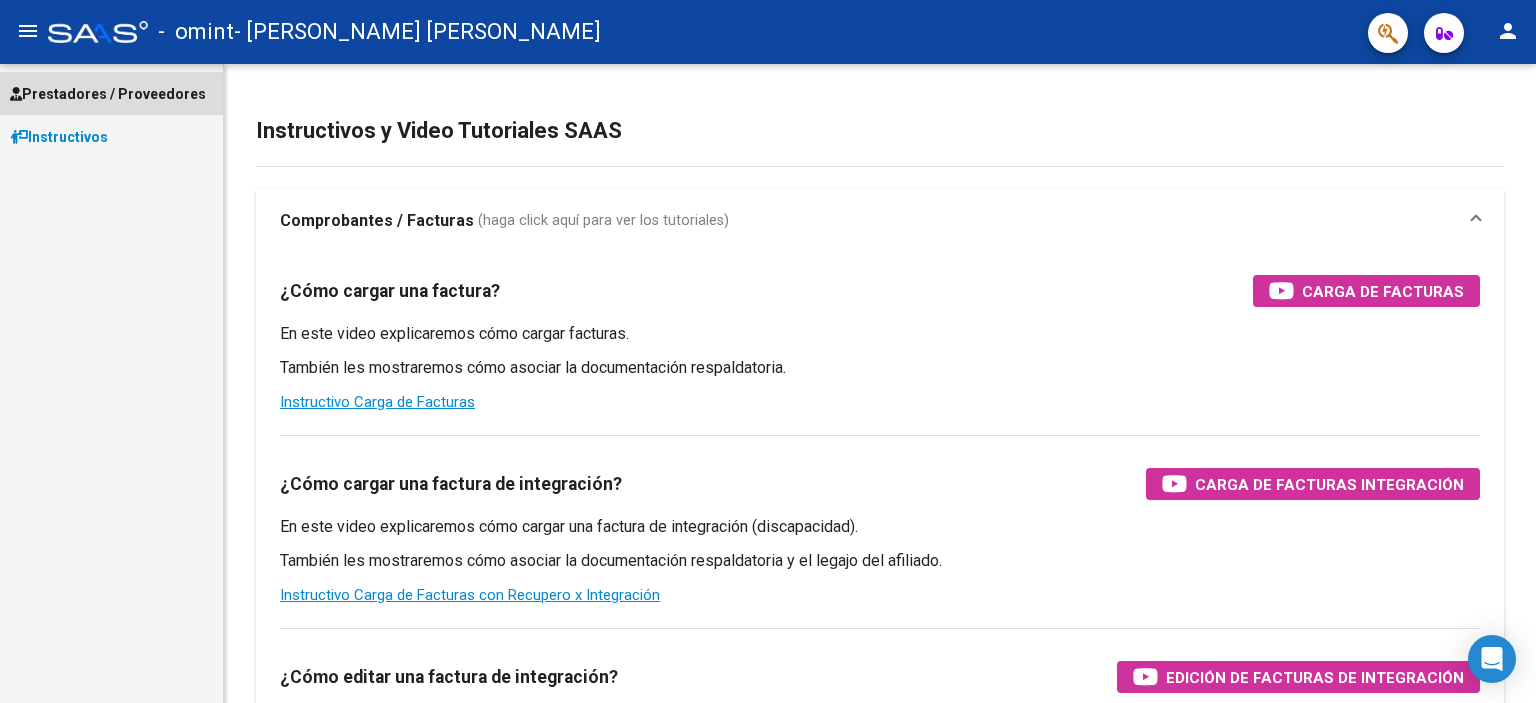 click on "Prestadores / Proveedores" at bounding box center (108, 94) 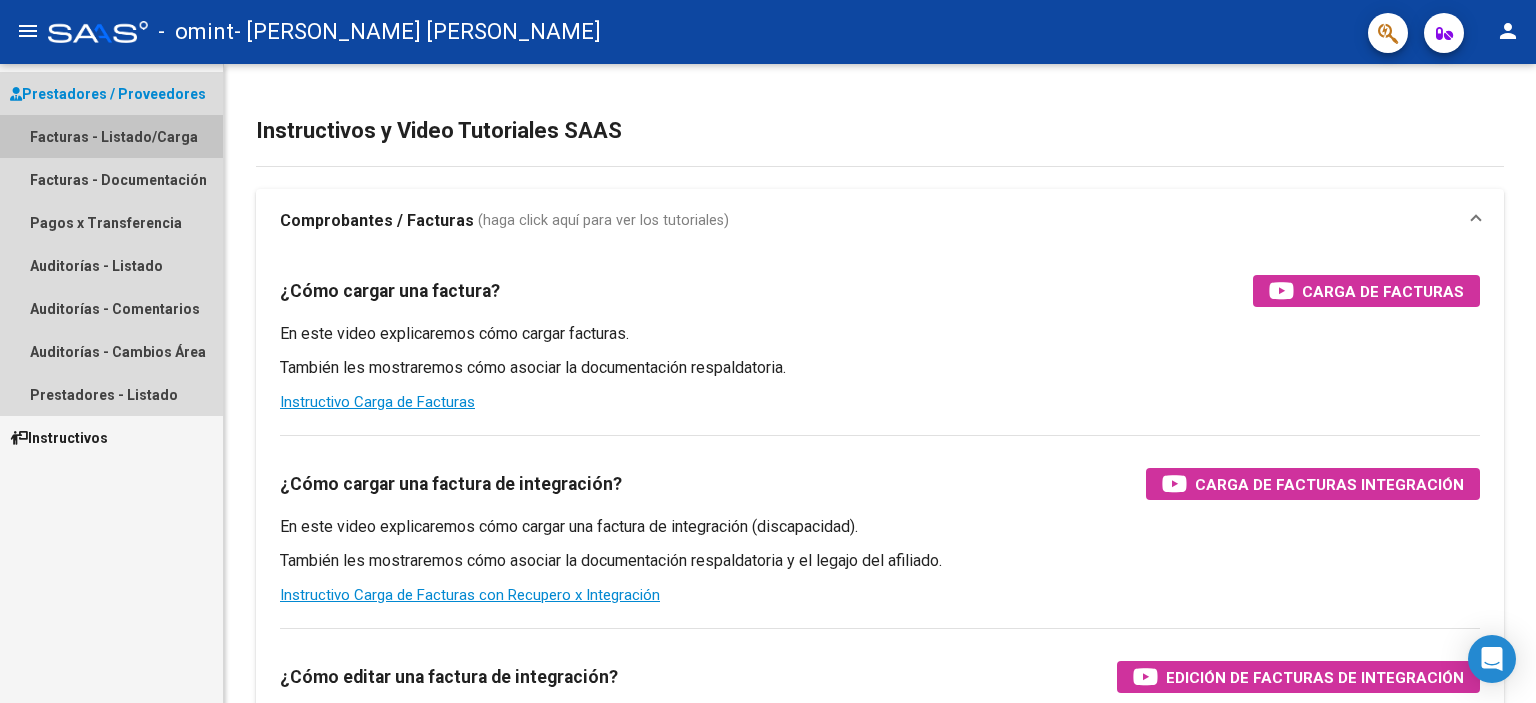 click on "Facturas - Listado/Carga" at bounding box center (111, 136) 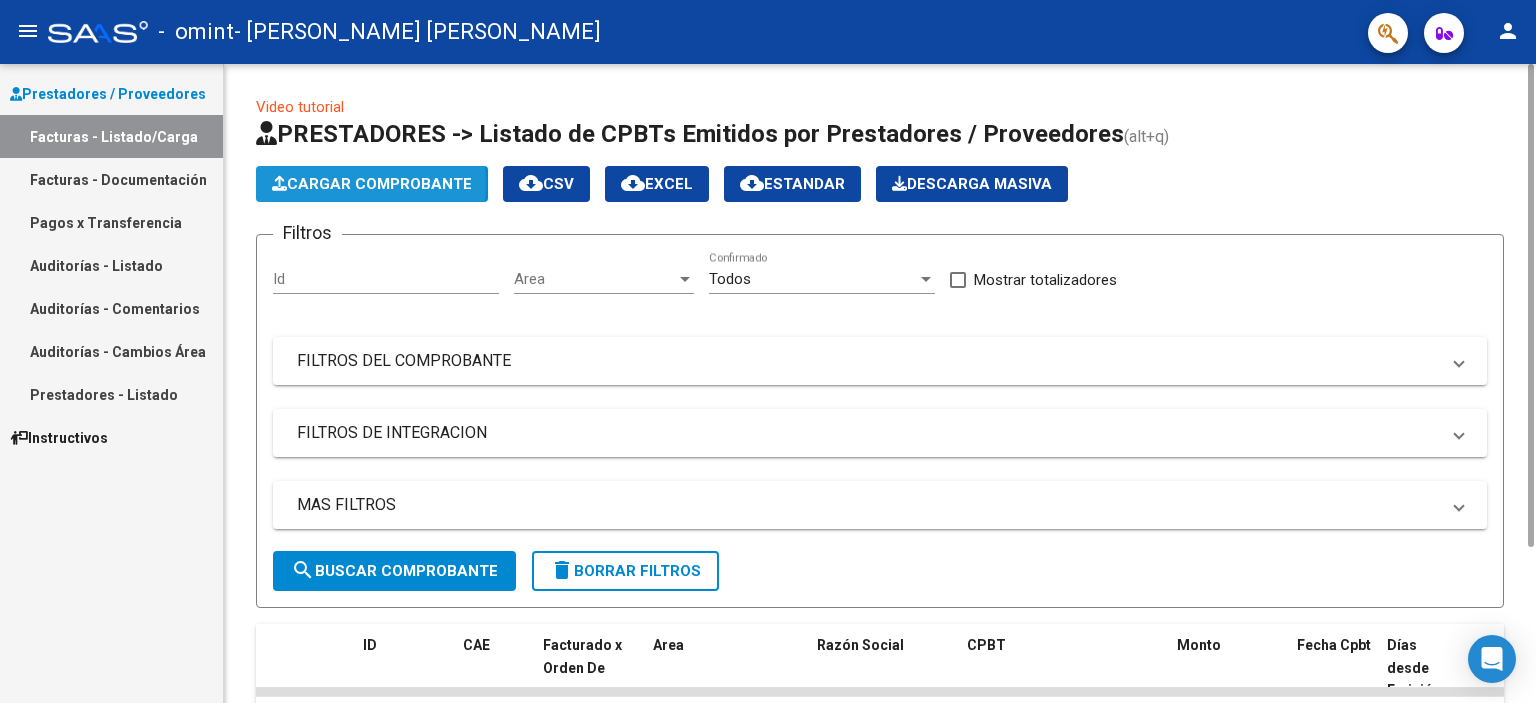 click on "Cargar Comprobante" 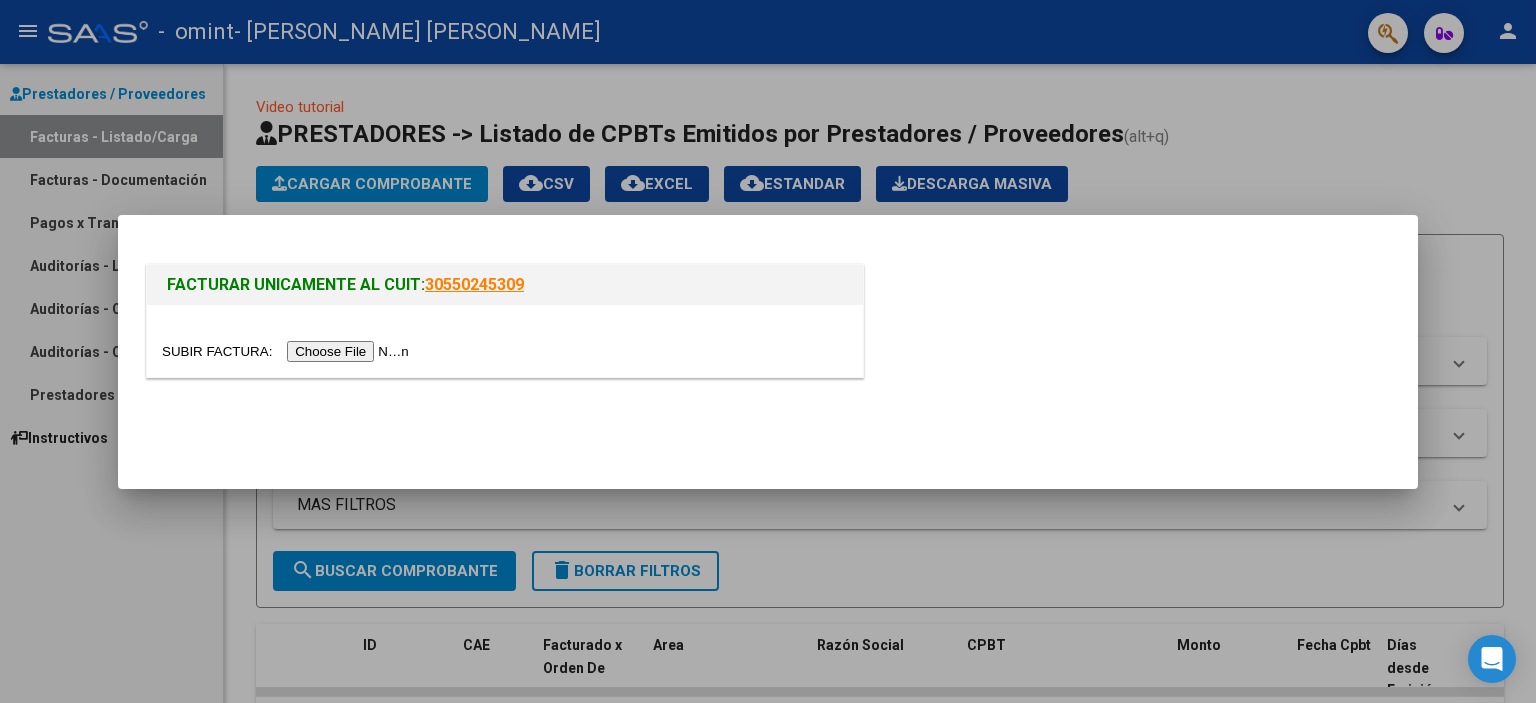 click at bounding box center (288, 351) 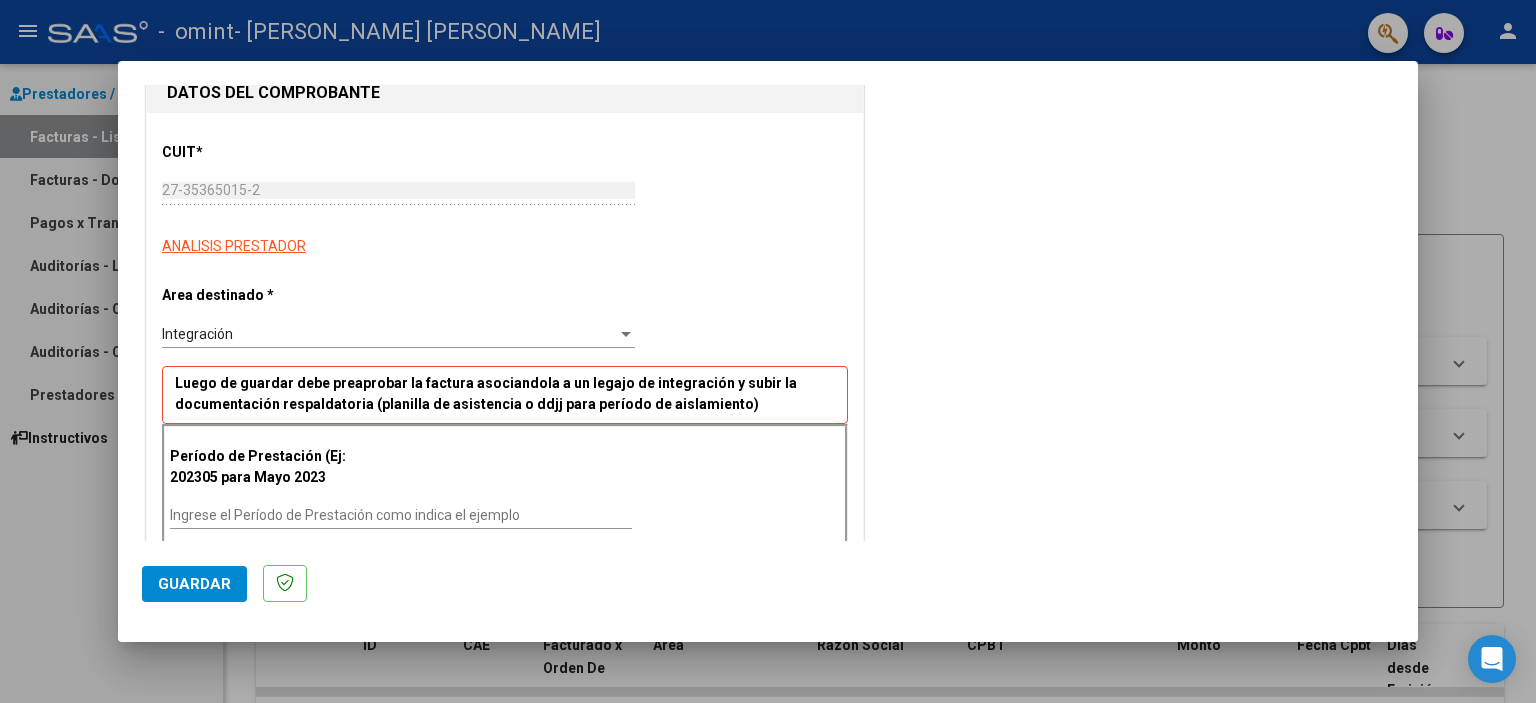 scroll, scrollTop: 222, scrollLeft: 0, axis: vertical 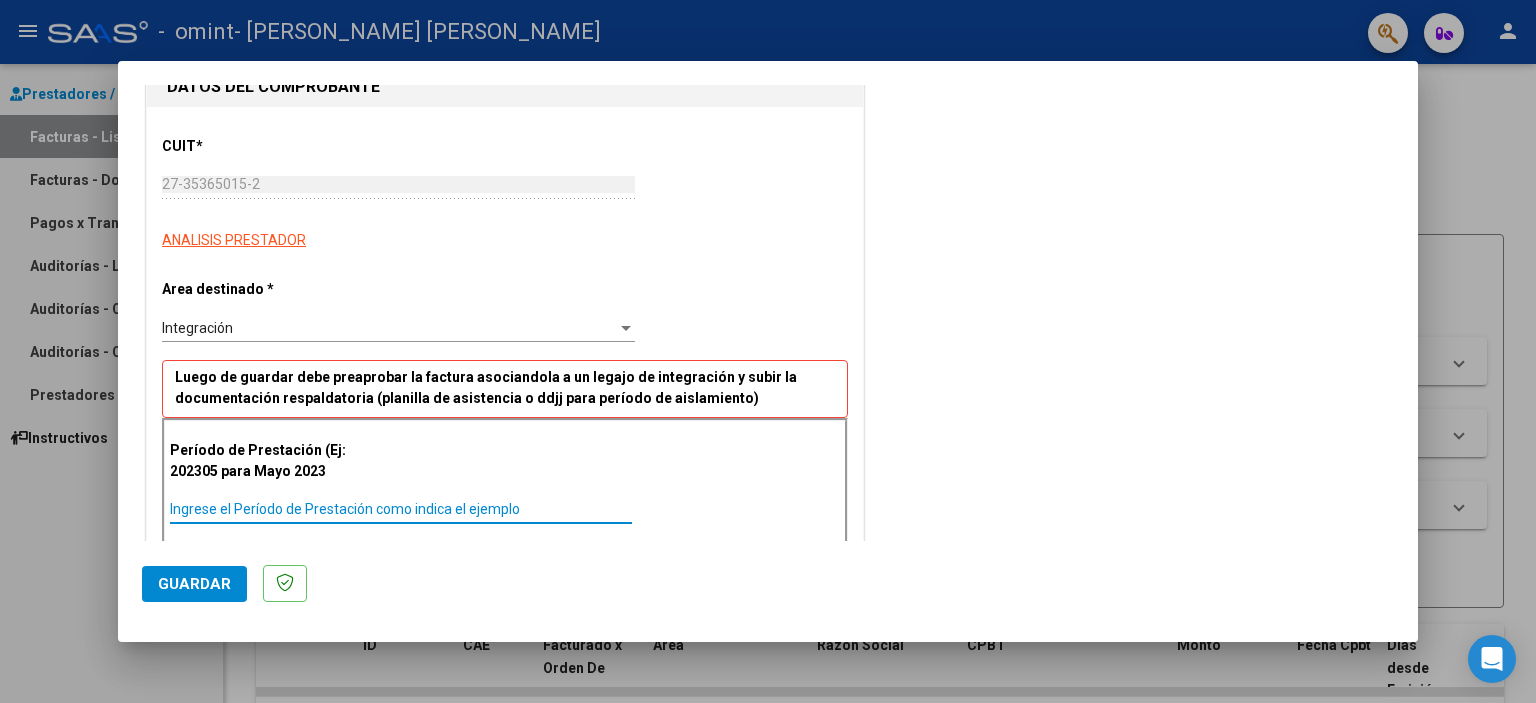 click on "Ingrese el Período de Prestación como indica el ejemplo" at bounding box center (401, 509) 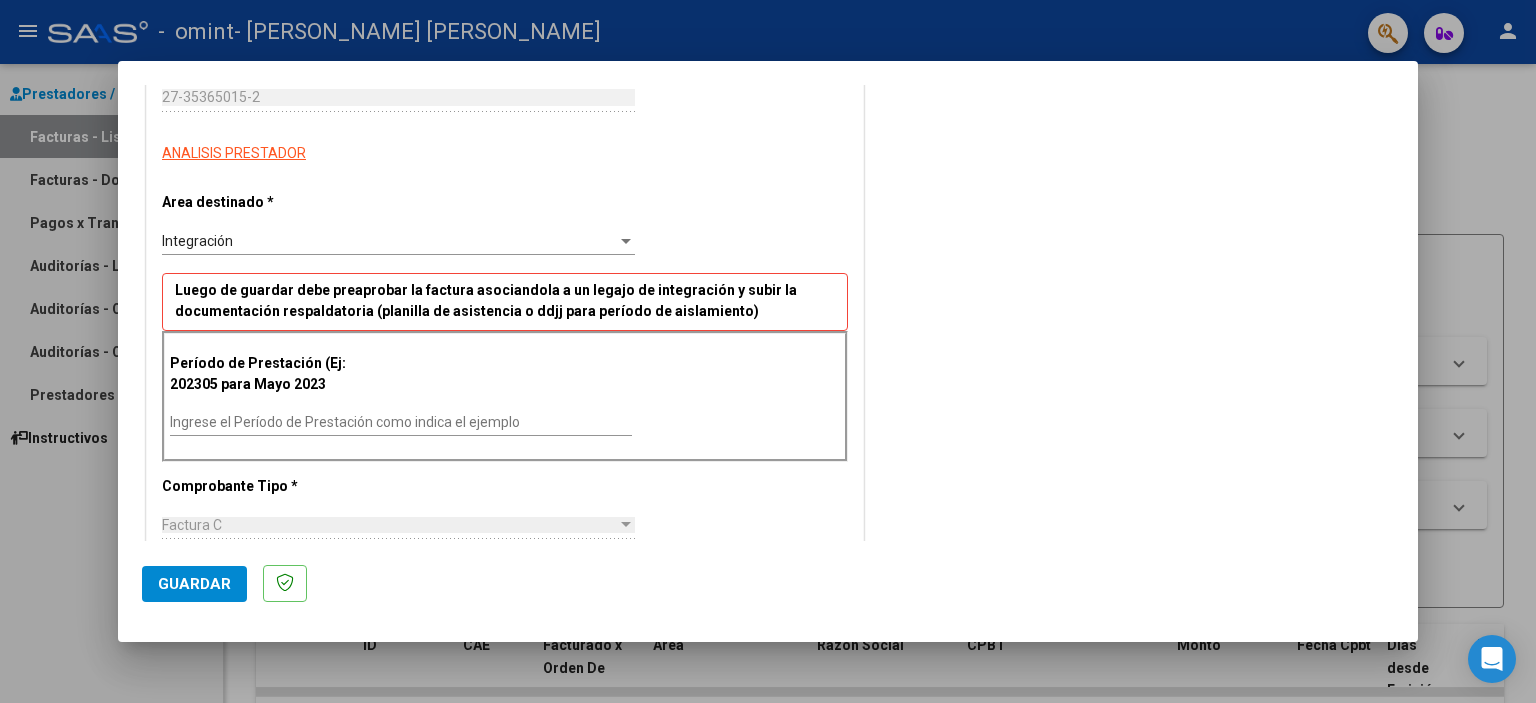 scroll, scrollTop: 312, scrollLeft: 0, axis: vertical 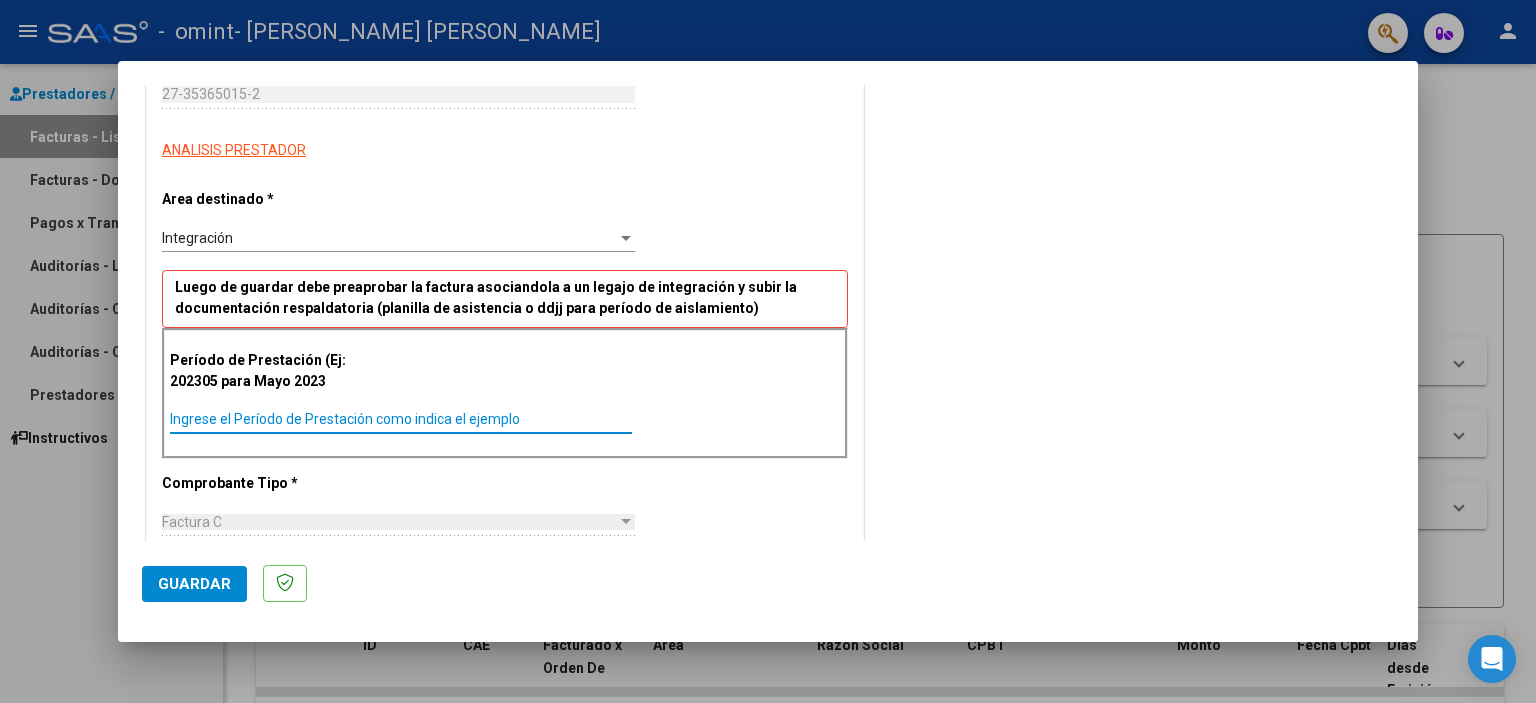 click on "Ingrese el Período de Prestación como indica el ejemplo" at bounding box center [401, 419] 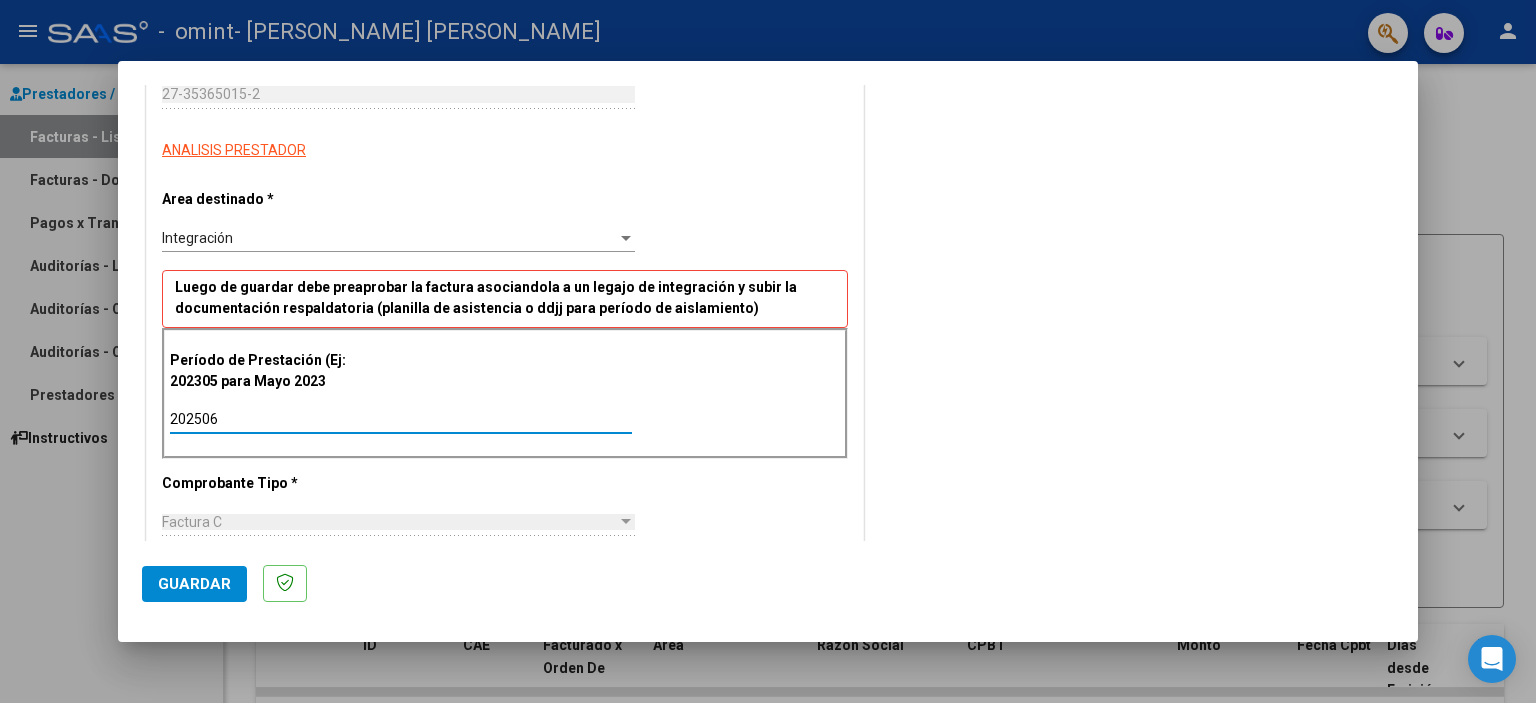 type on "202506" 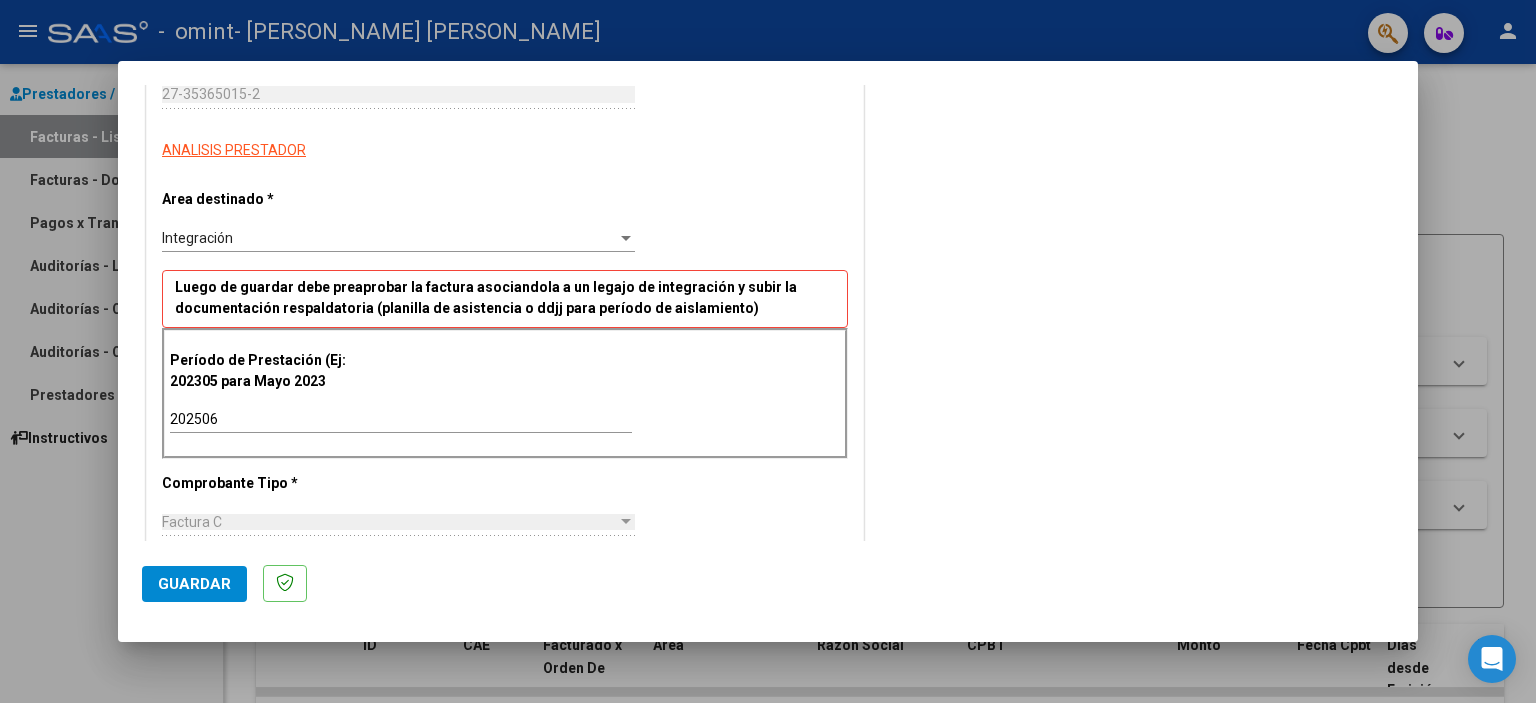 click on "Período de Prestación (Ej: 202305 para [DATE]    202506 Ingrese el Período de Prestación como indica el ejemplo" at bounding box center [505, 393] 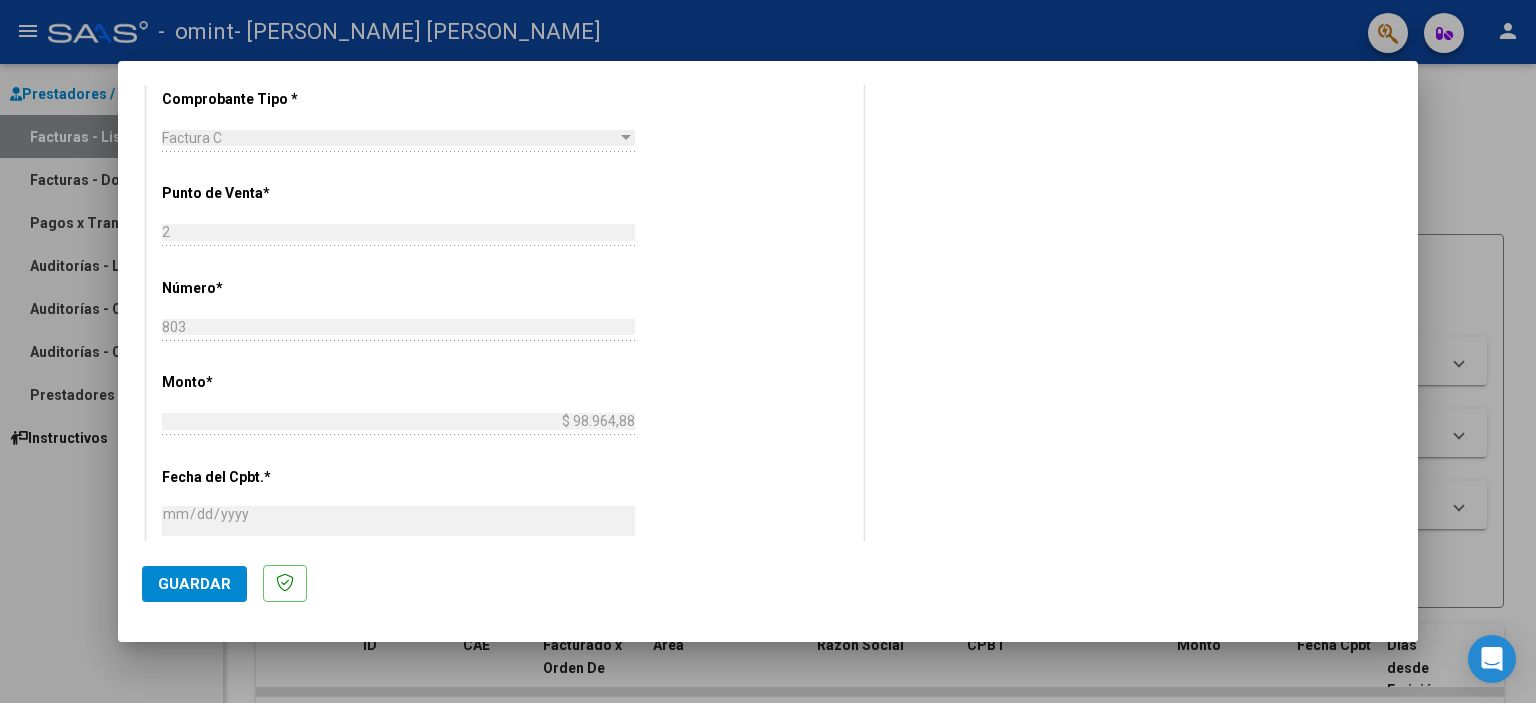 scroll, scrollTop: 702, scrollLeft: 0, axis: vertical 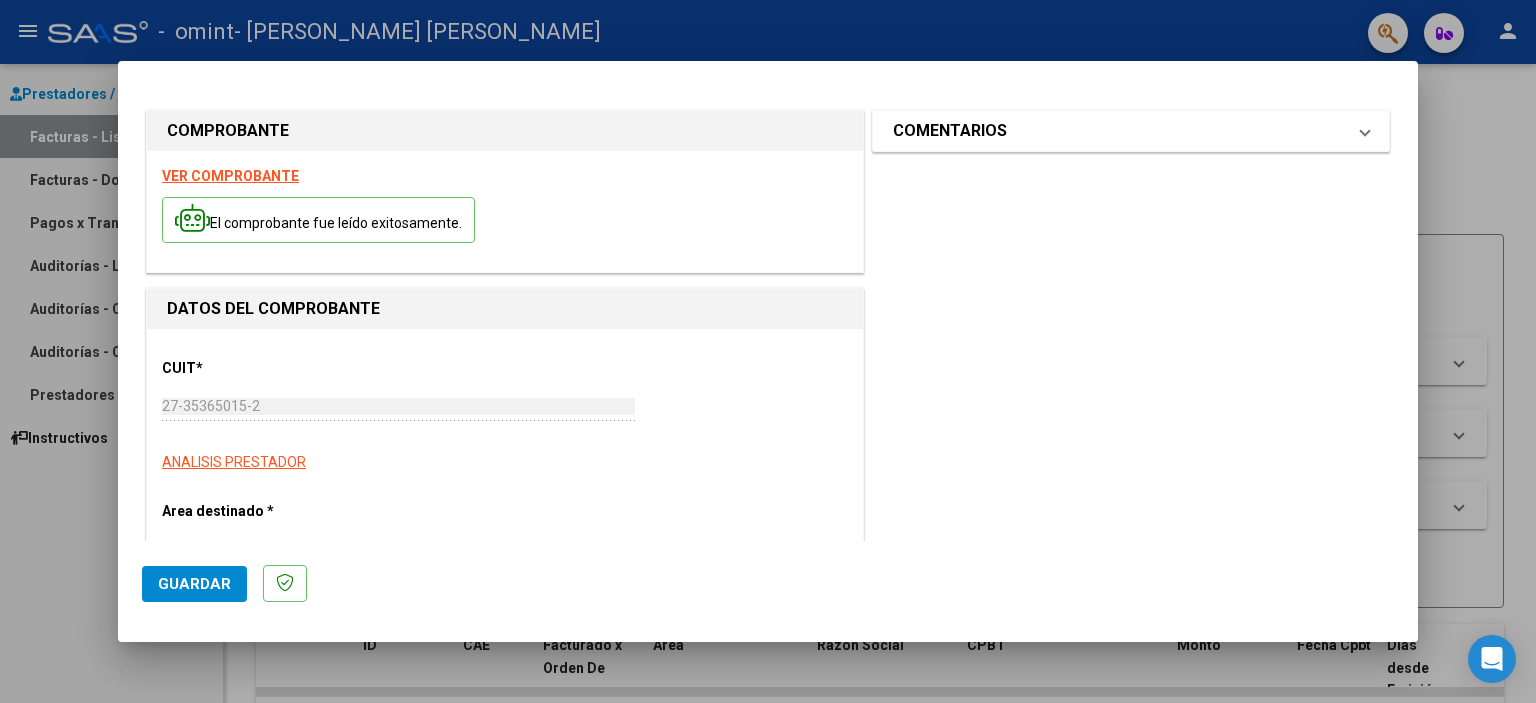 click on "COMENTARIOS" at bounding box center [1127, 131] 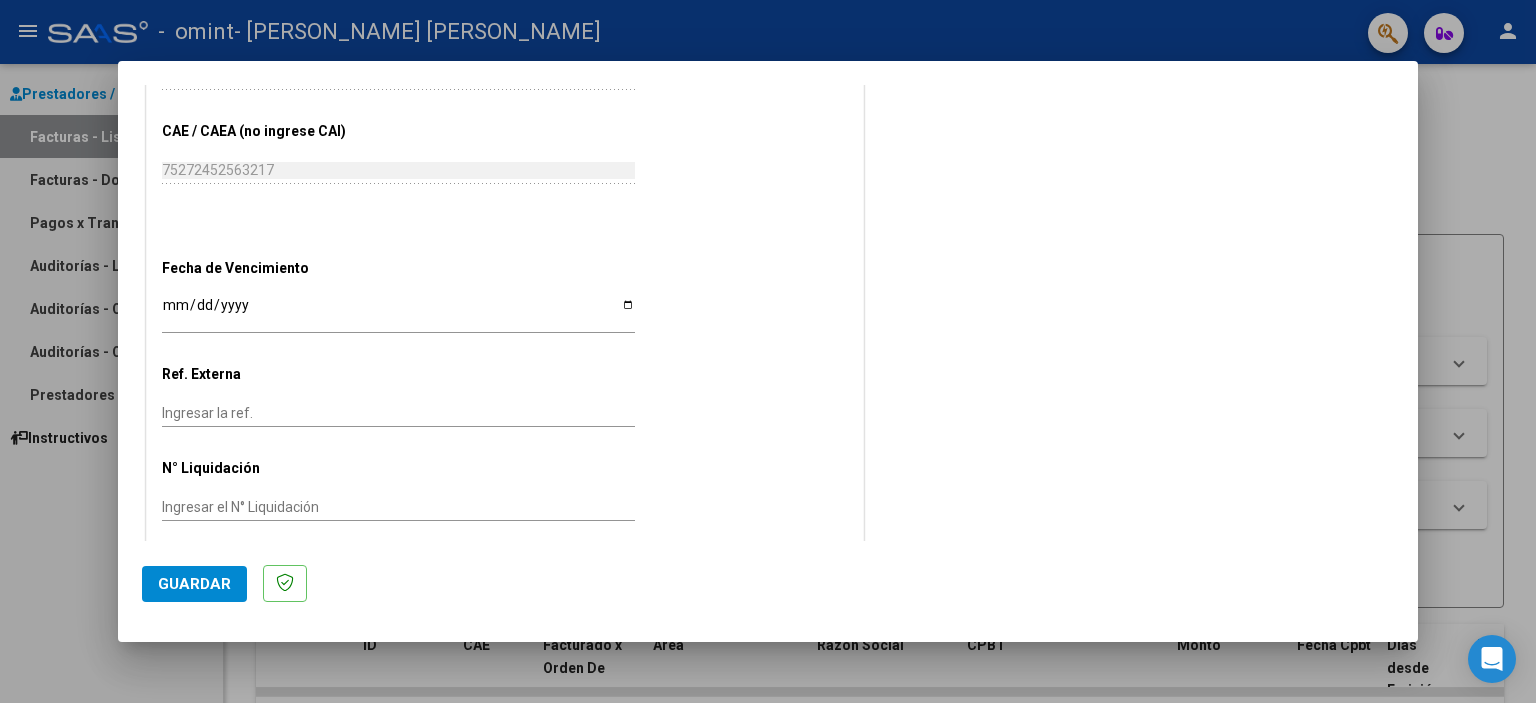 scroll, scrollTop: 1162, scrollLeft: 0, axis: vertical 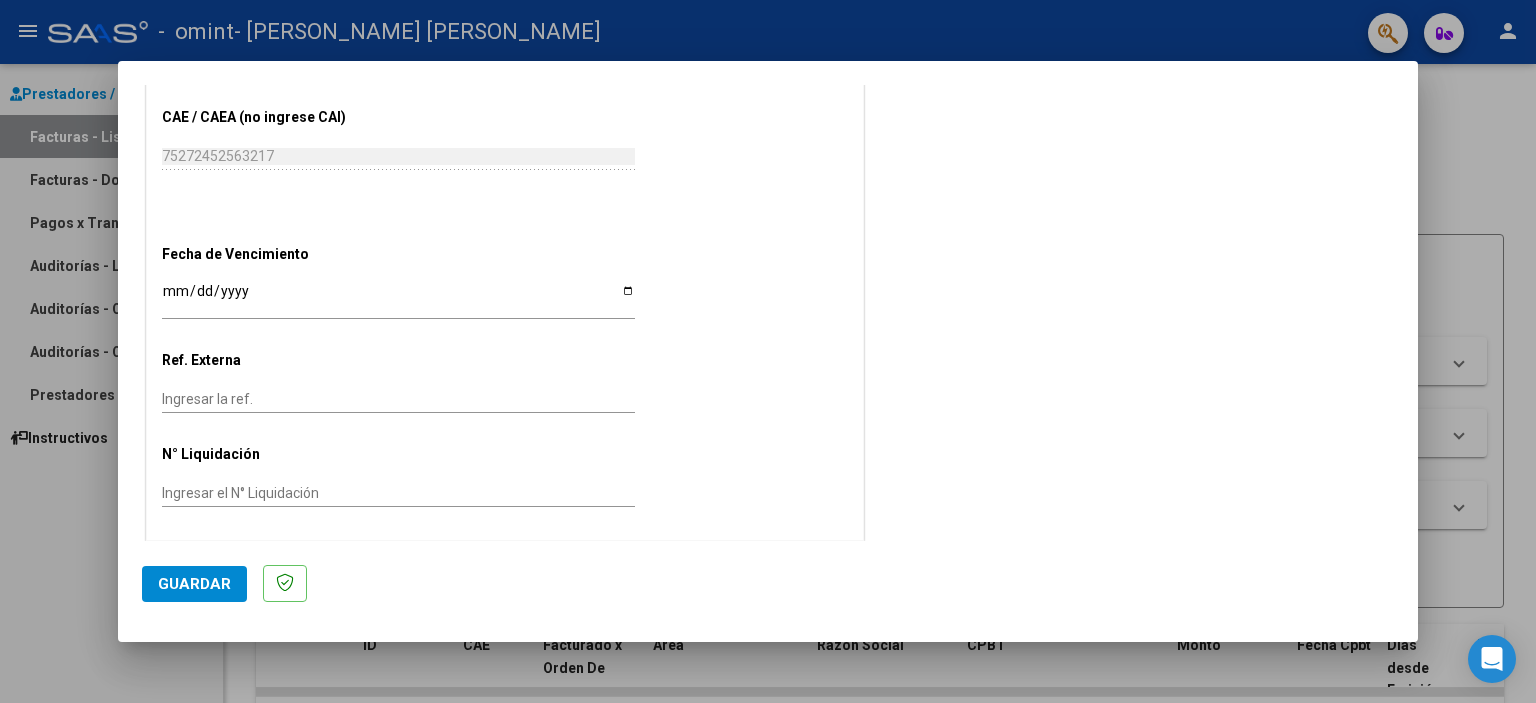 click on "Guardar" 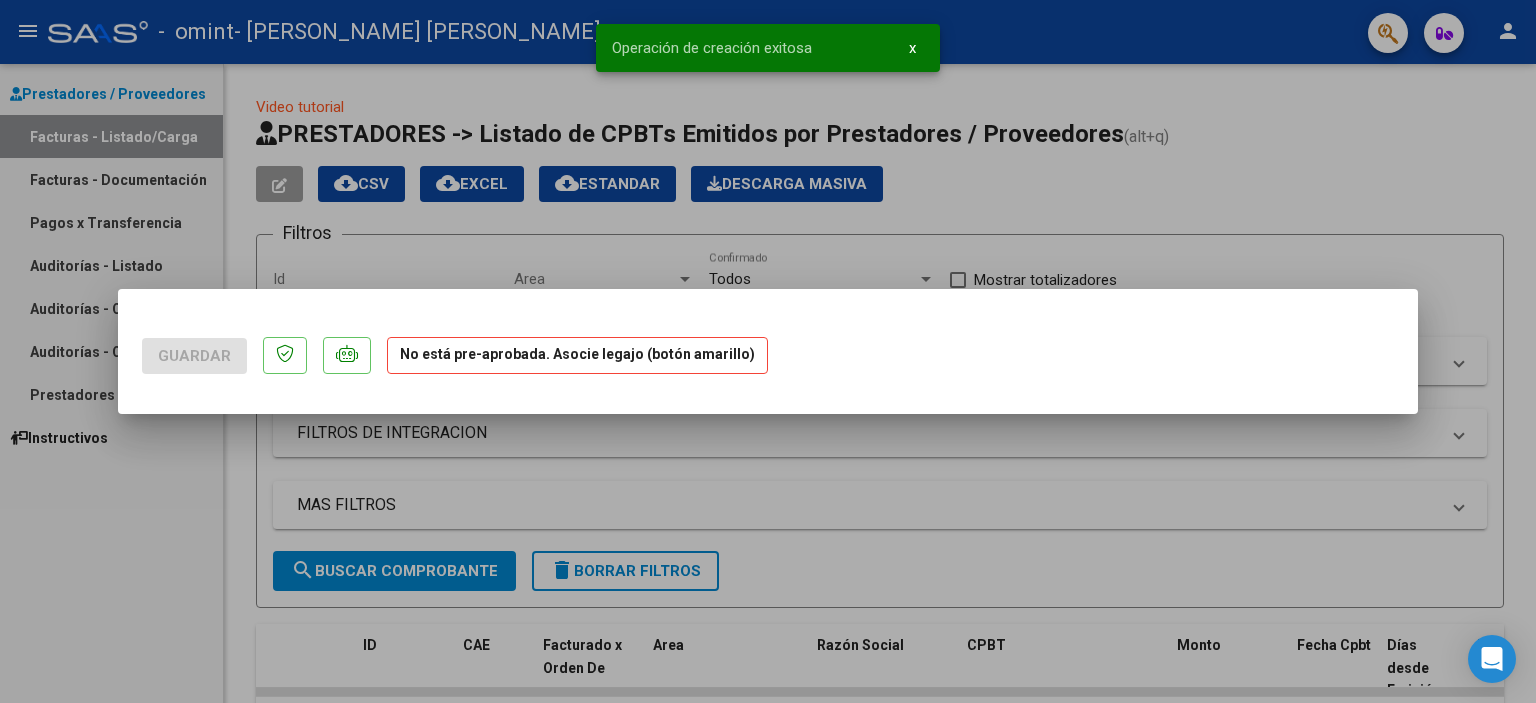 scroll, scrollTop: 0, scrollLeft: 0, axis: both 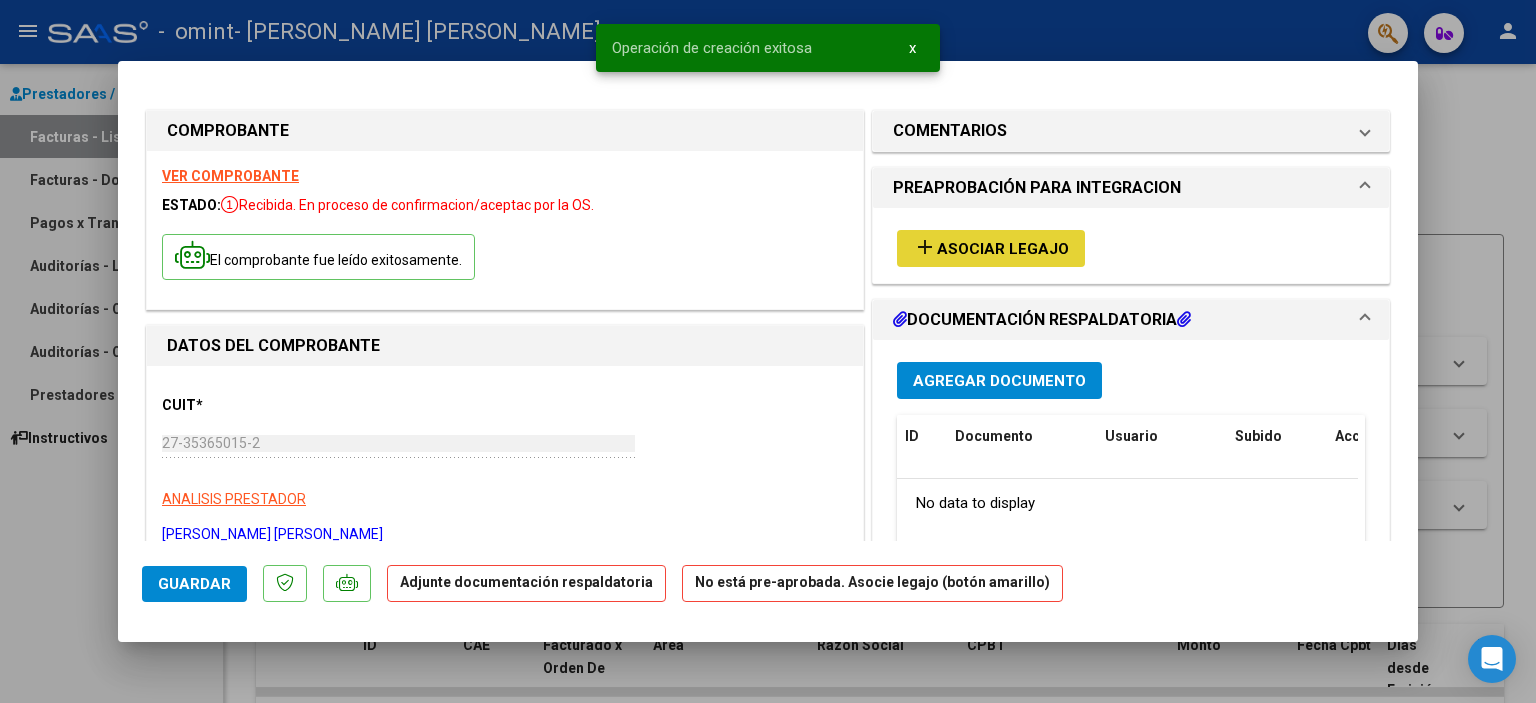 click on "Asociar Legajo" at bounding box center (1003, 249) 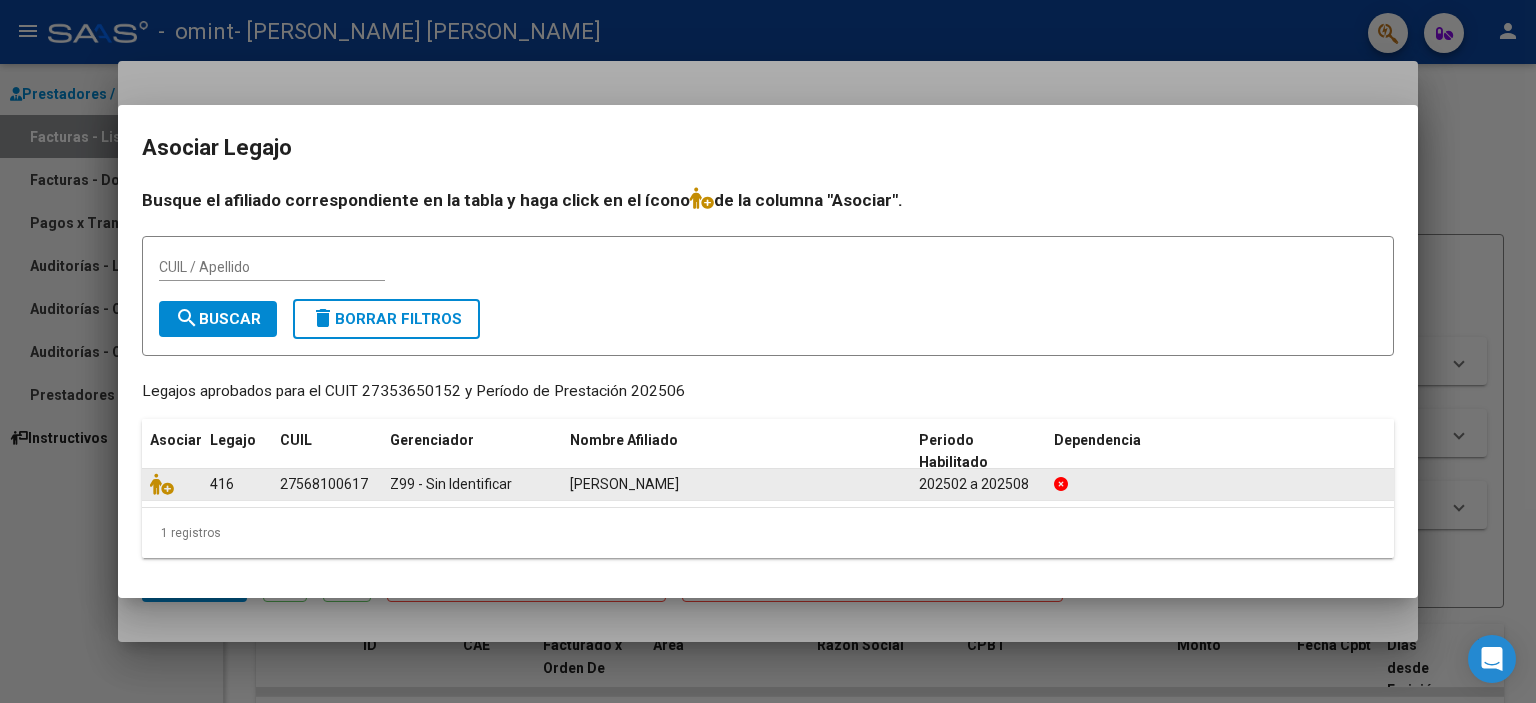 click on "[PERSON_NAME]" 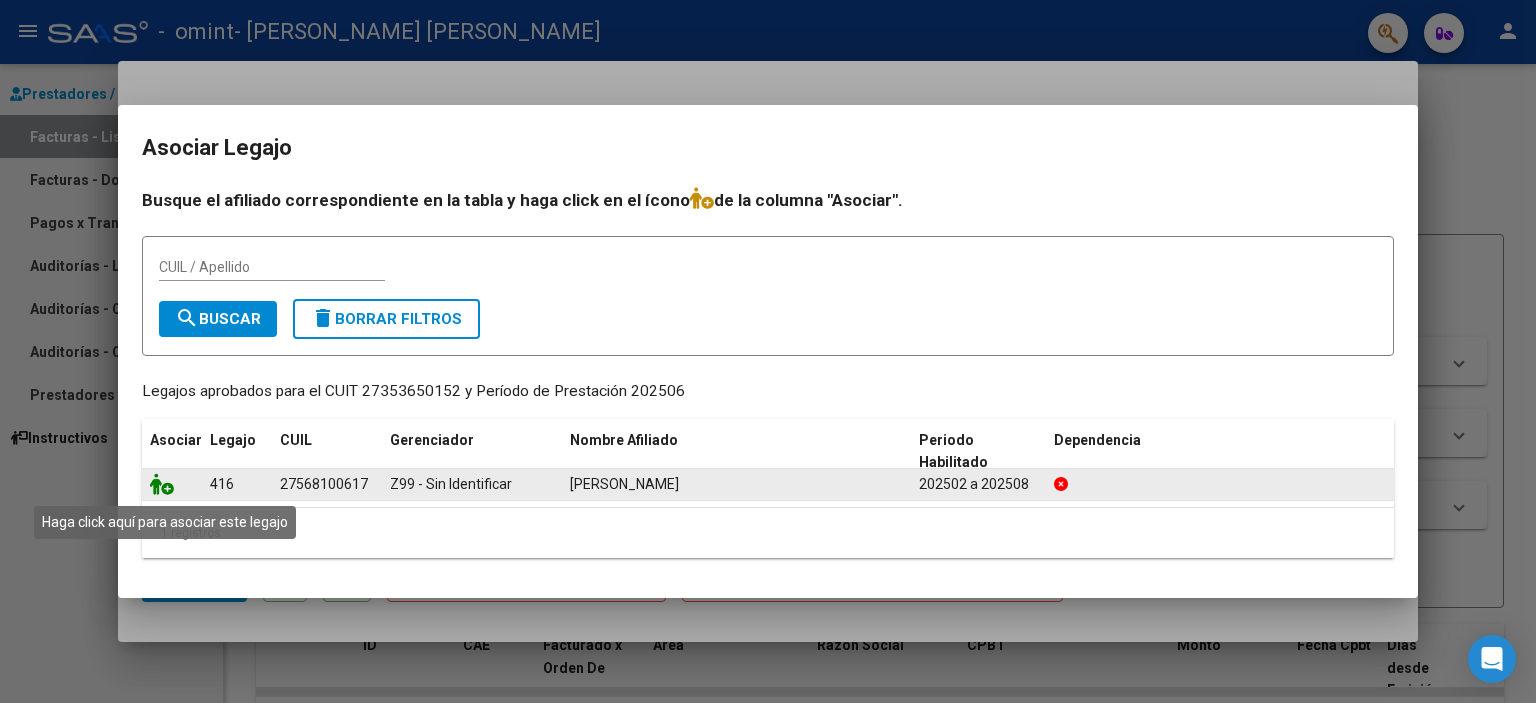 click 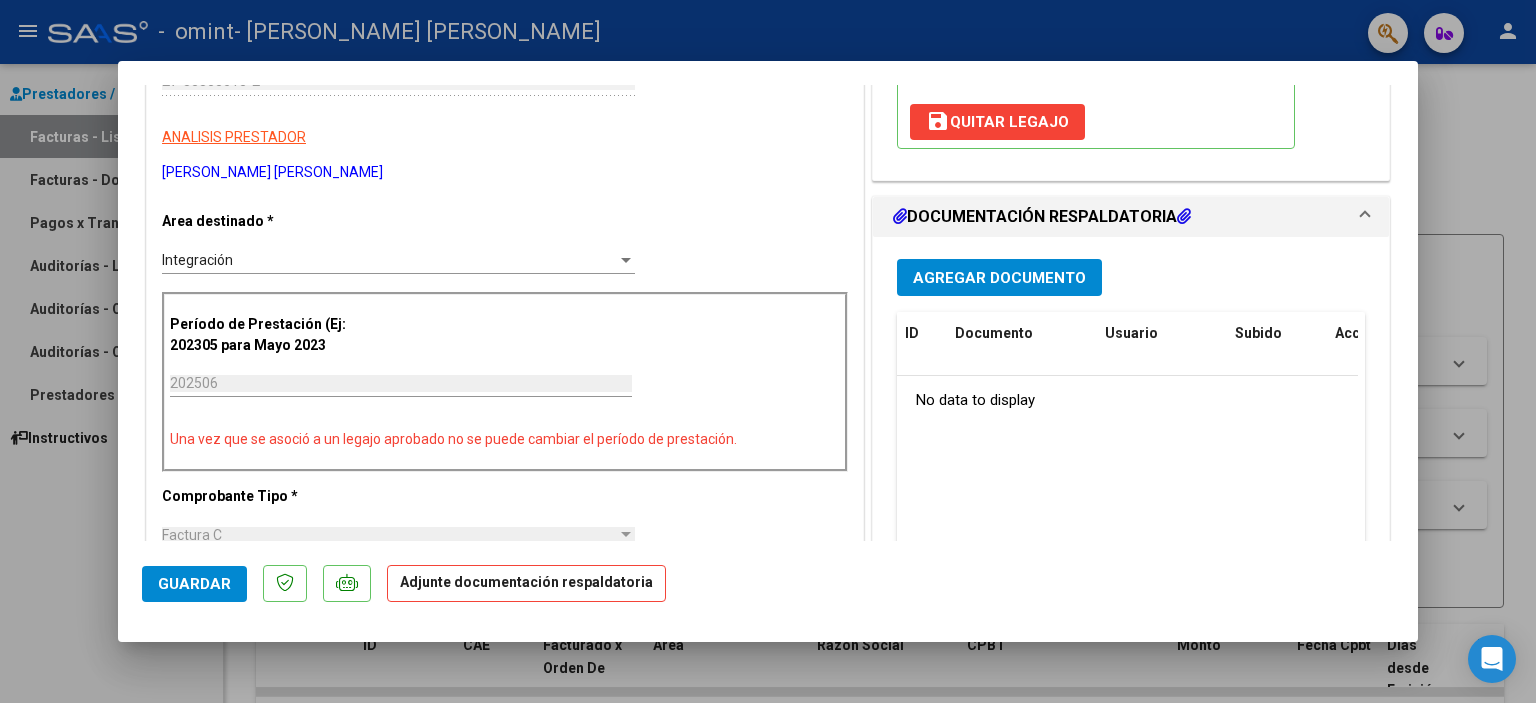 scroll, scrollTop: 349, scrollLeft: 0, axis: vertical 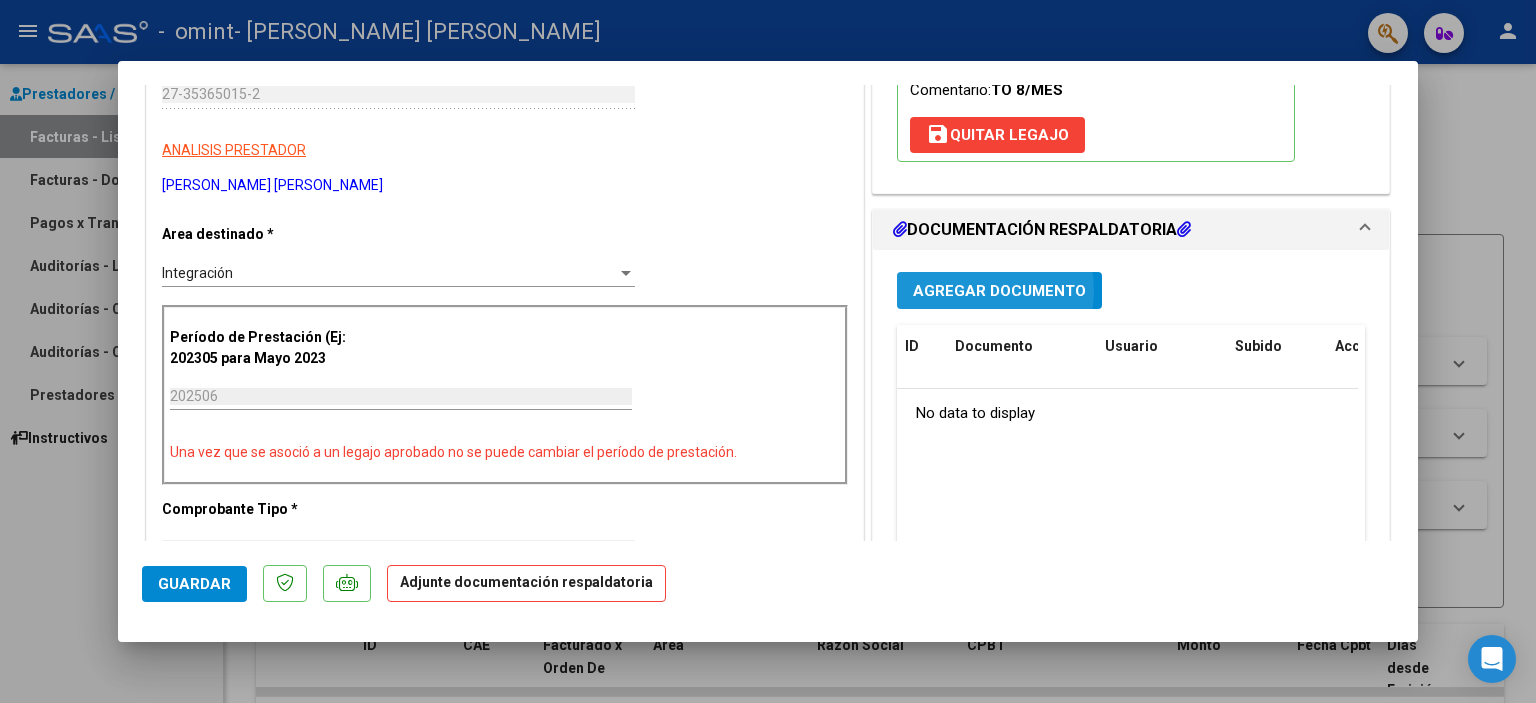 click on "Agregar Documento" at bounding box center [999, 291] 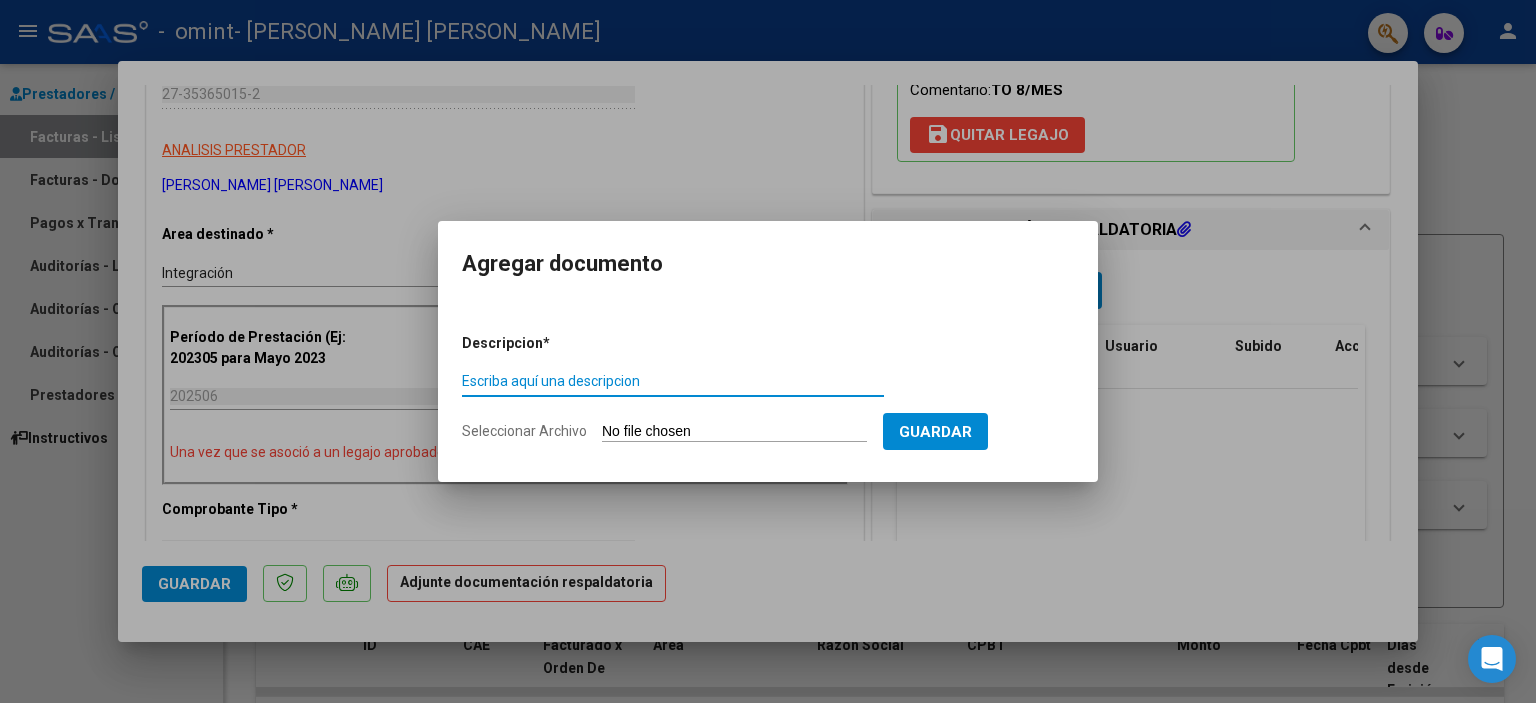 click on "Escriba aquí una descripcion" at bounding box center [673, 381] 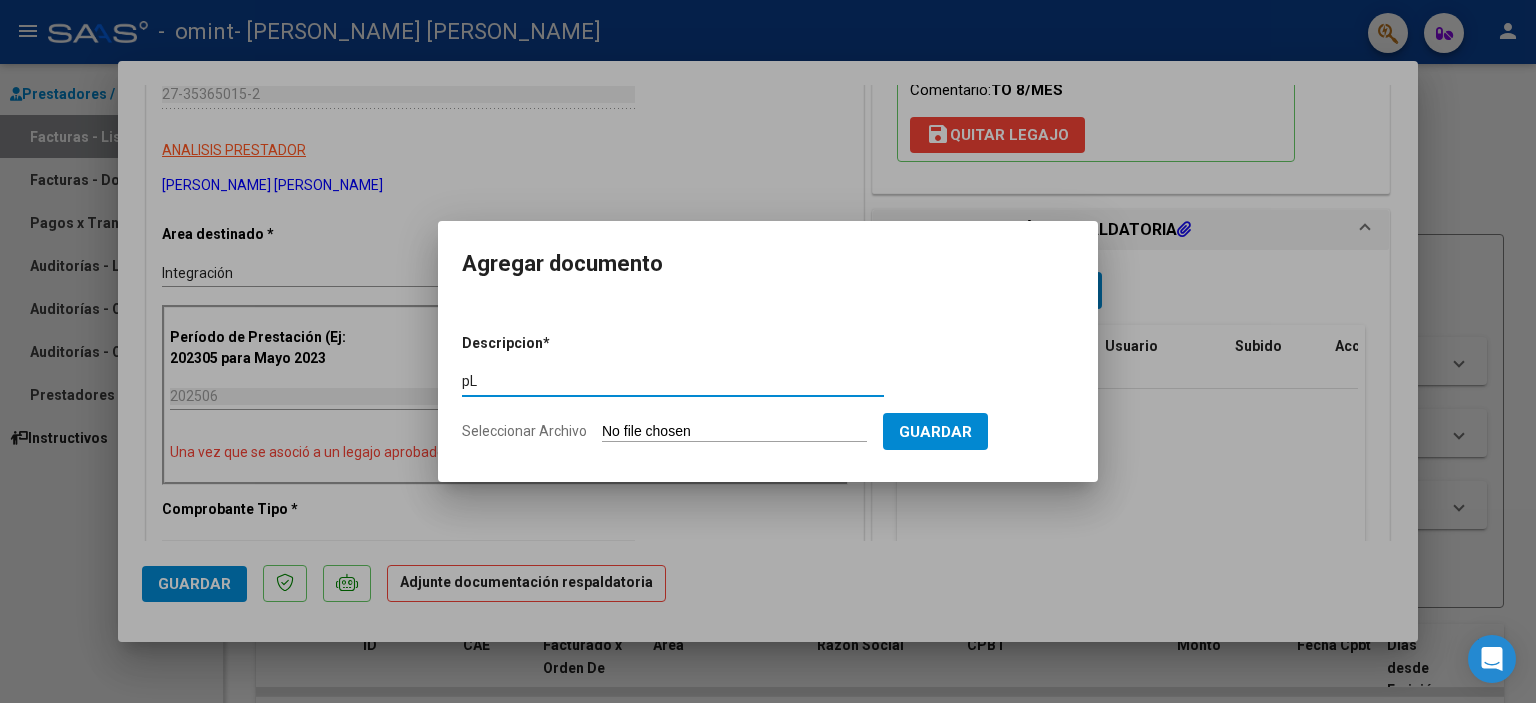 type on "p" 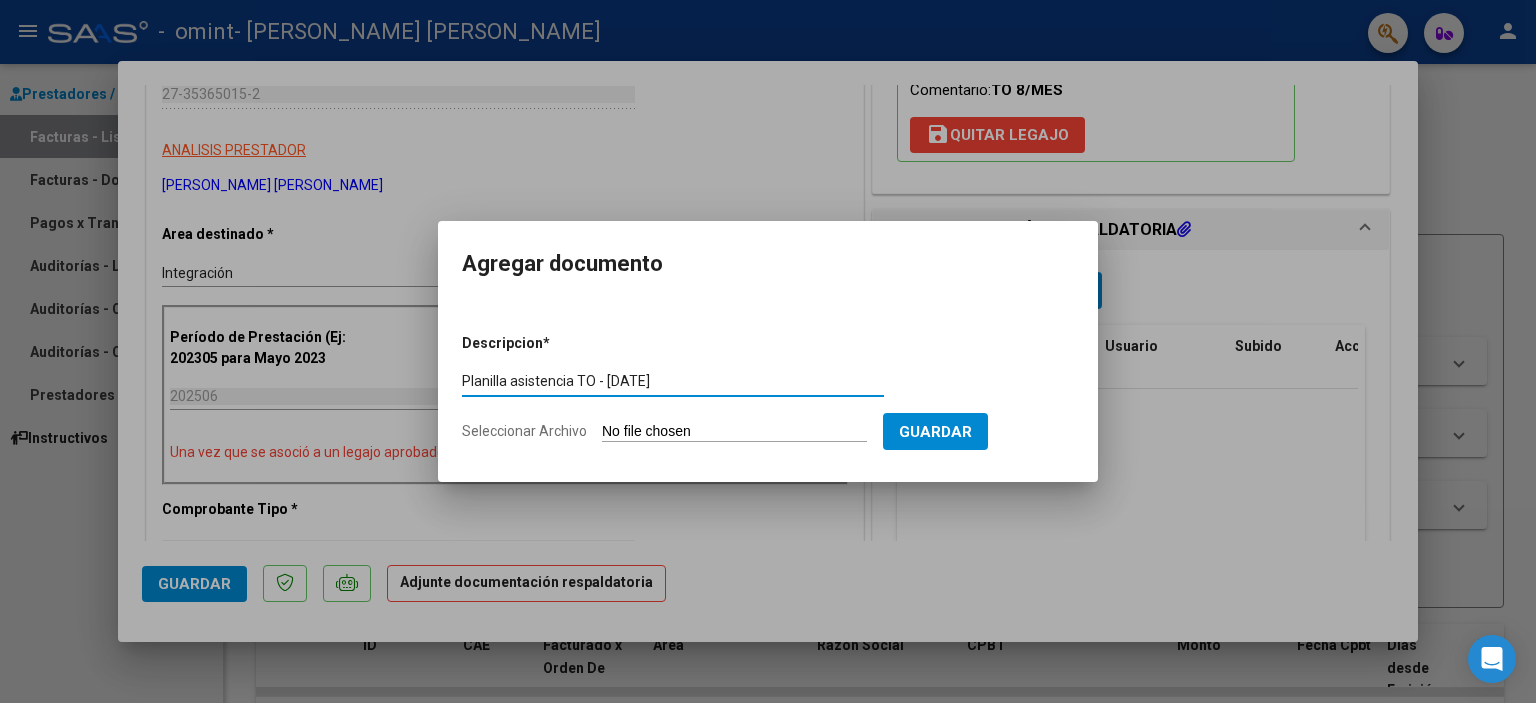 type on "Planilla asistencia TO - [DATE]" 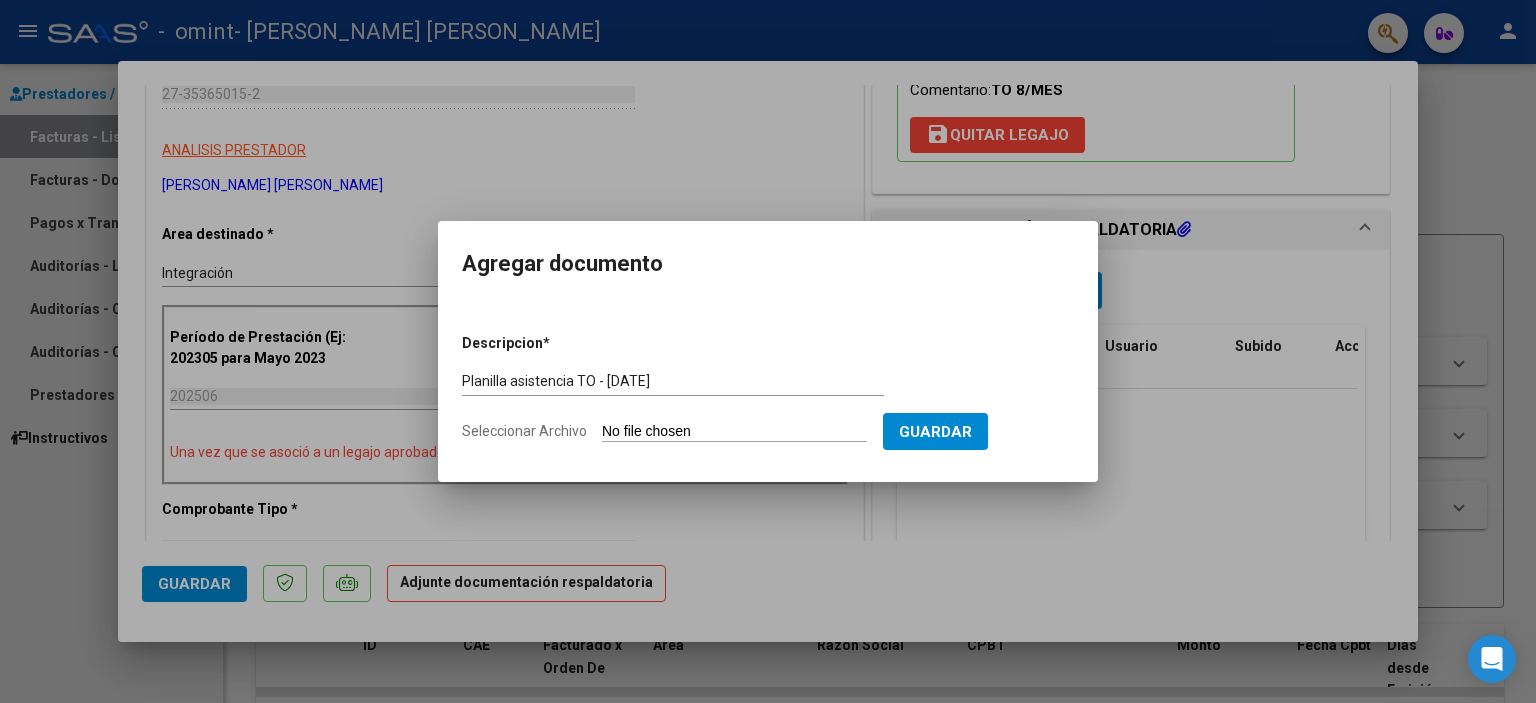 click on "Seleccionar Archivo" at bounding box center [734, 432] 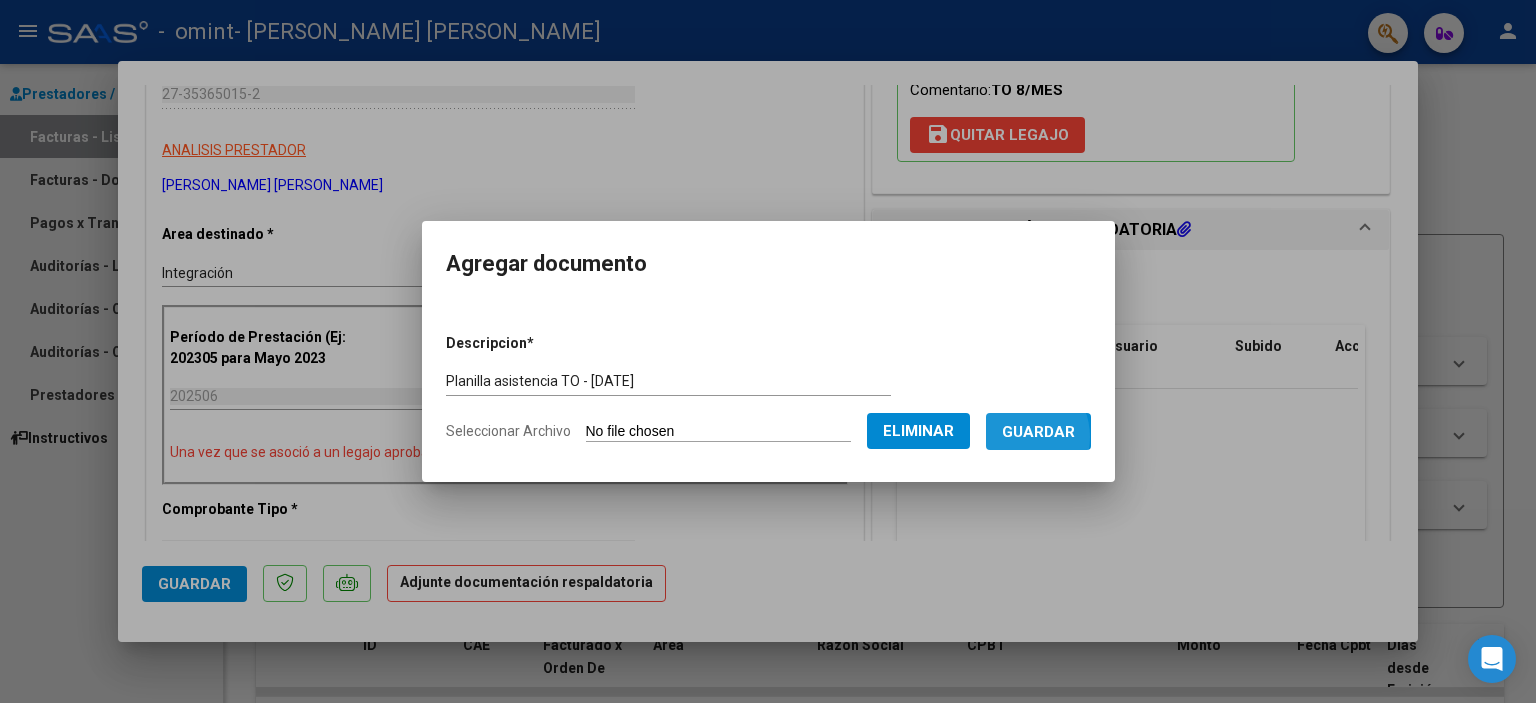 click on "Guardar" at bounding box center (1038, 432) 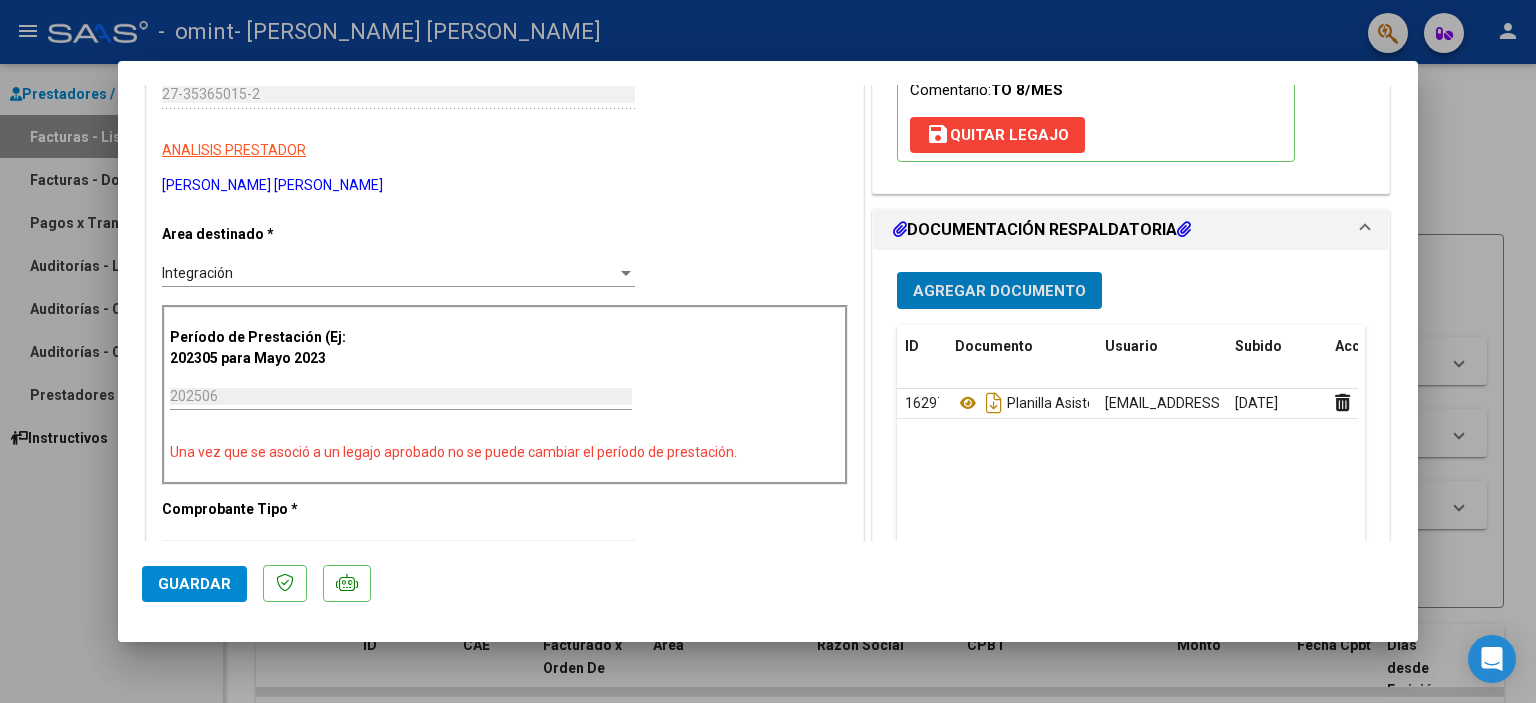 click on "Guardar" 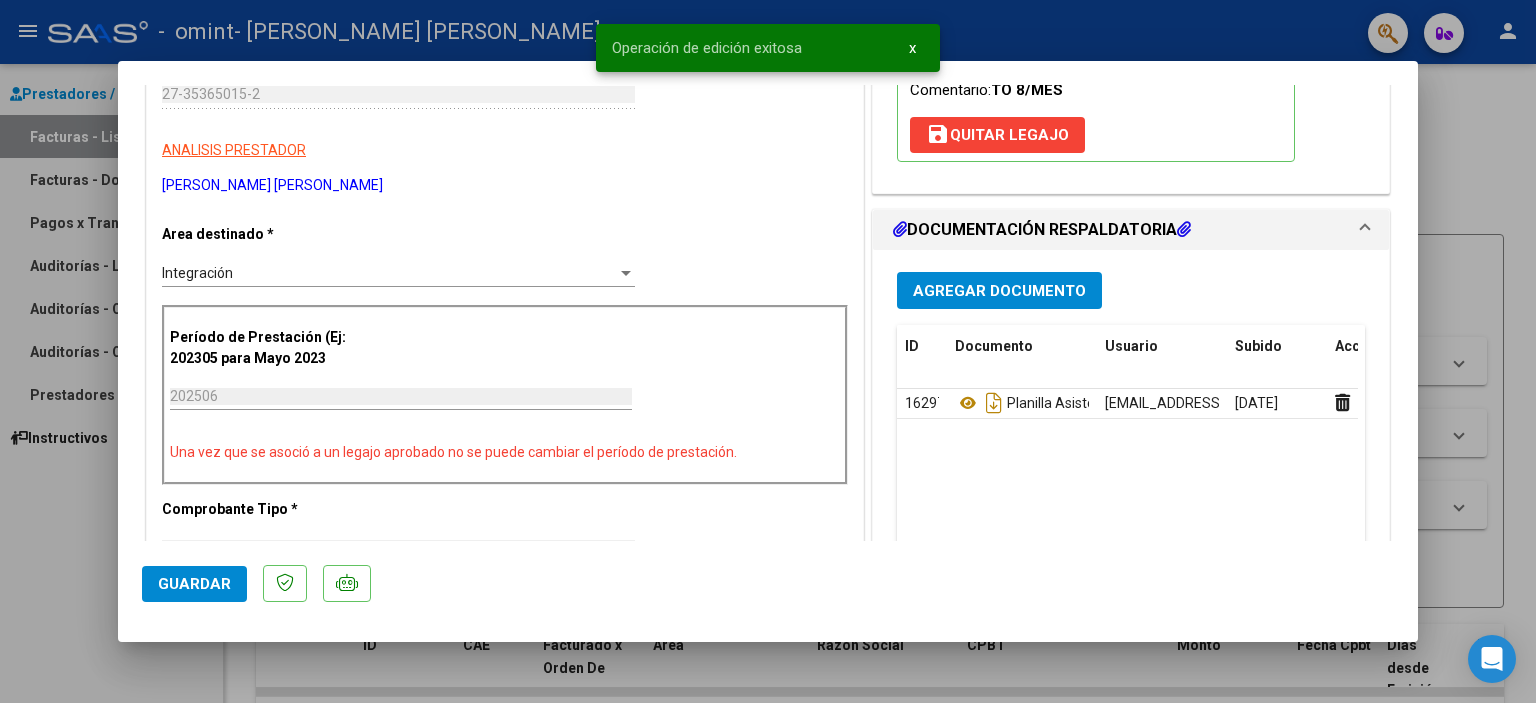 scroll, scrollTop: 0, scrollLeft: 0, axis: both 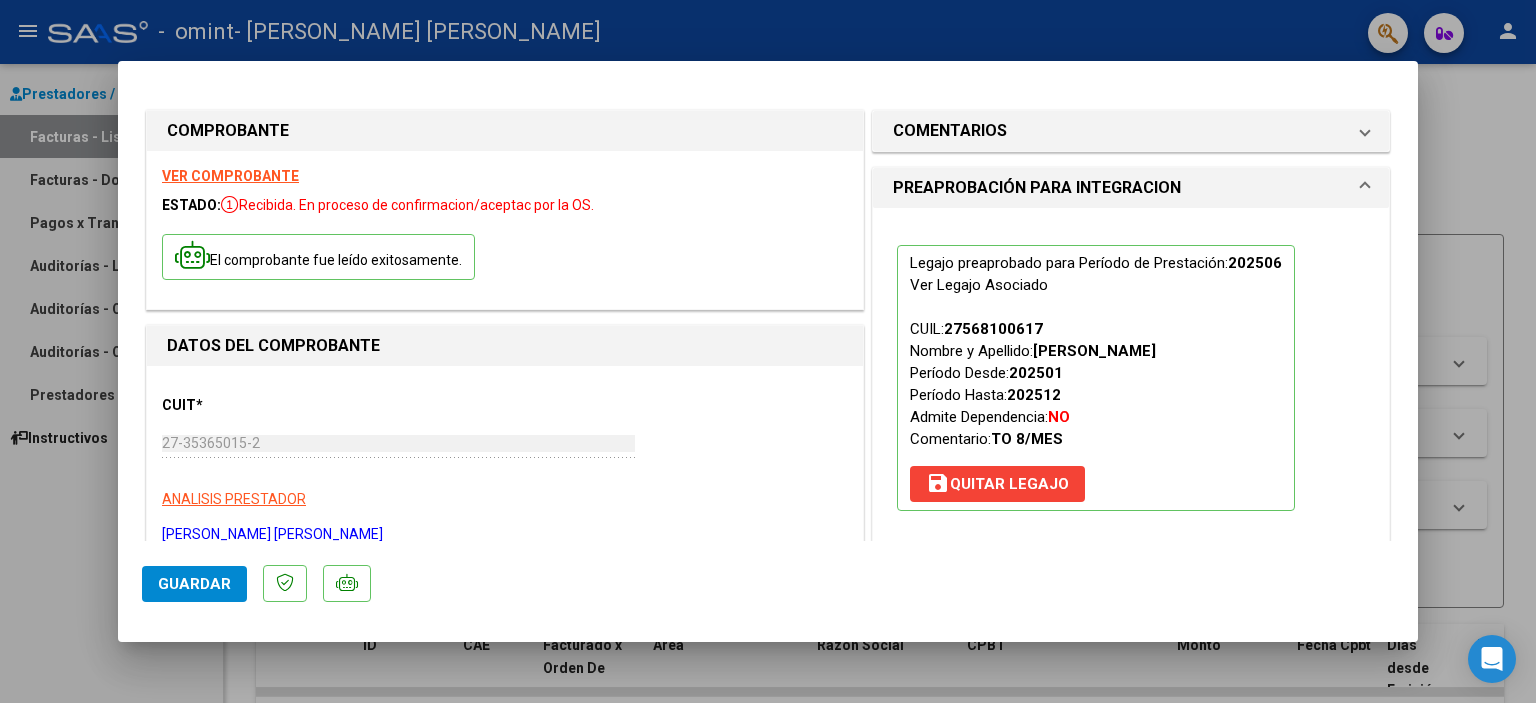click at bounding box center [768, 351] 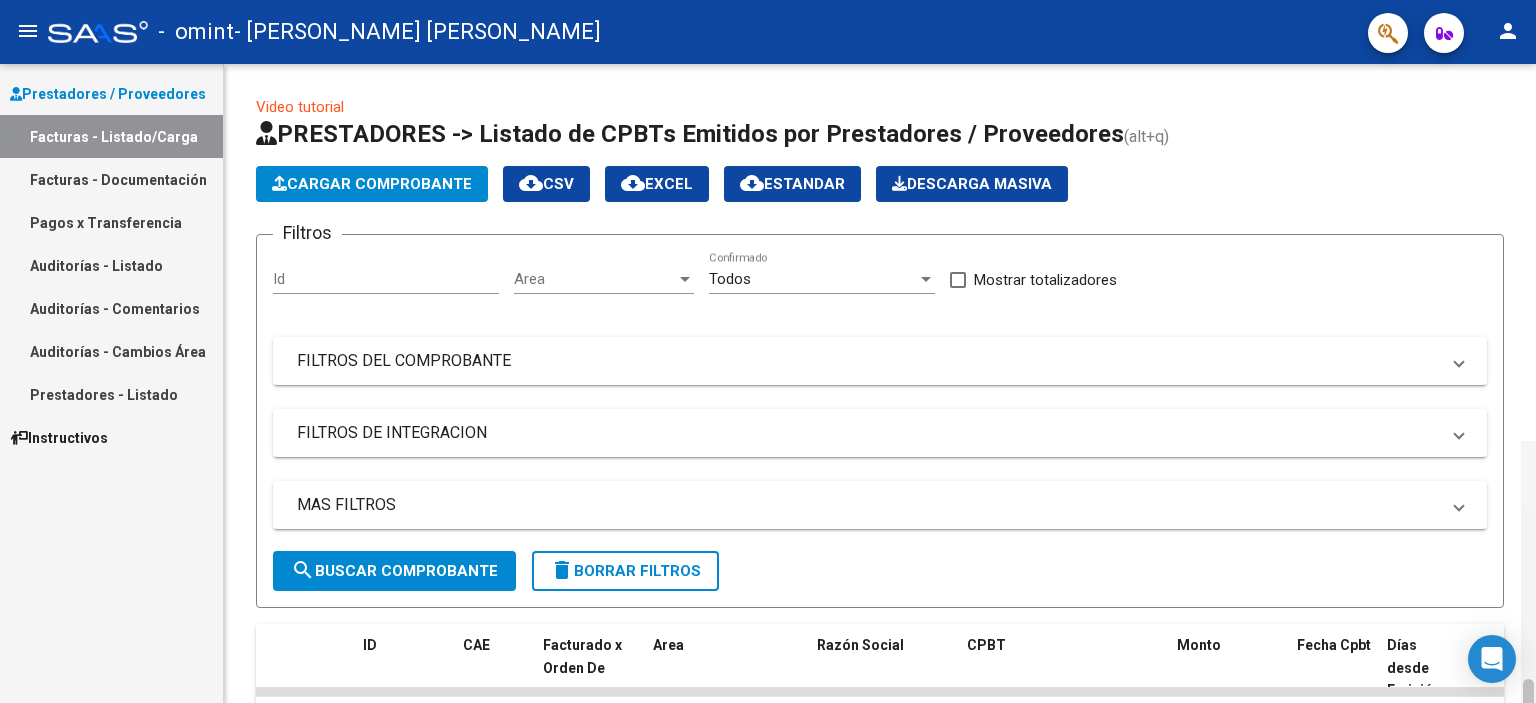 scroll, scrollTop: 377, scrollLeft: 0, axis: vertical 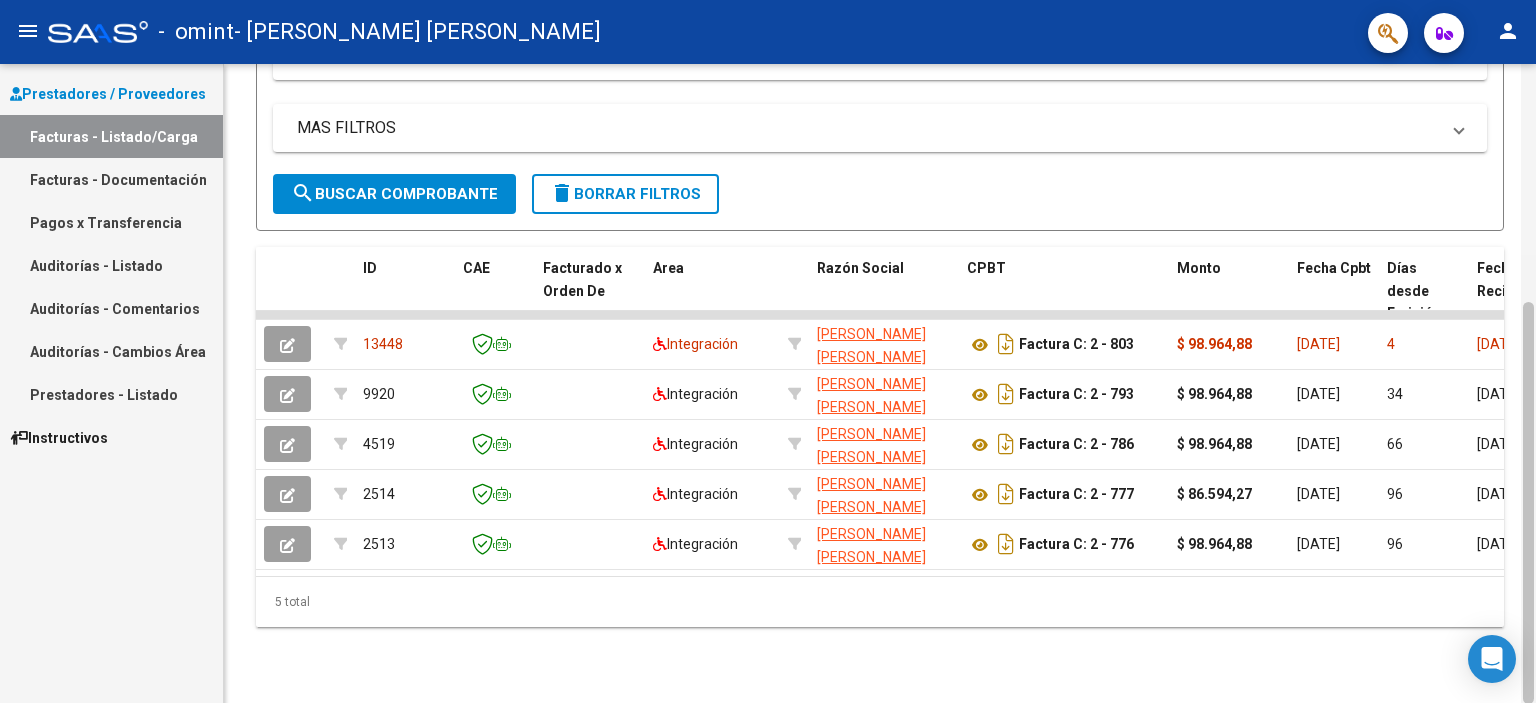 drag, startPoint x: 1534, startPoint y: 207, endPoint x: 1523, endPoint y: 370, distance: 163.37074 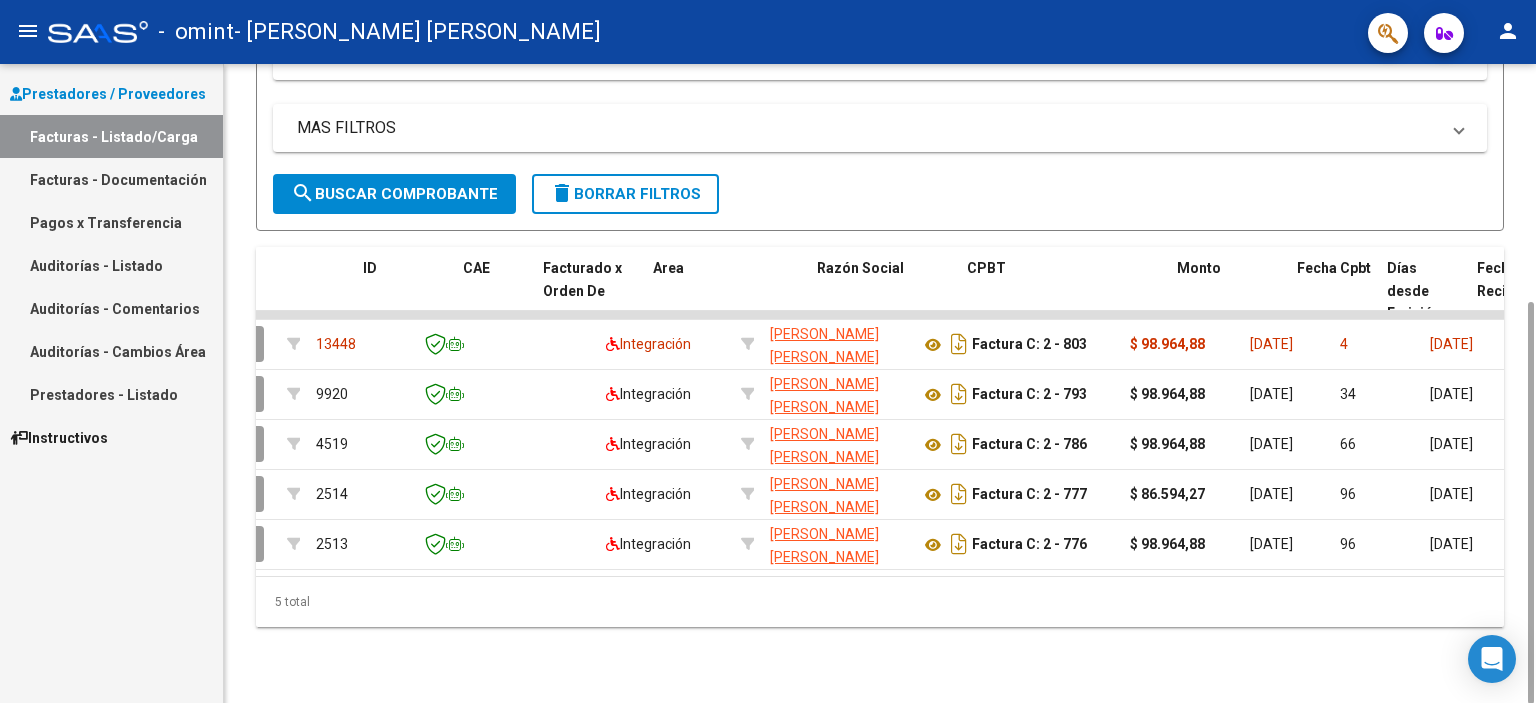 scroll, scrollTop: 0, scrollLeft: 0, axis: both 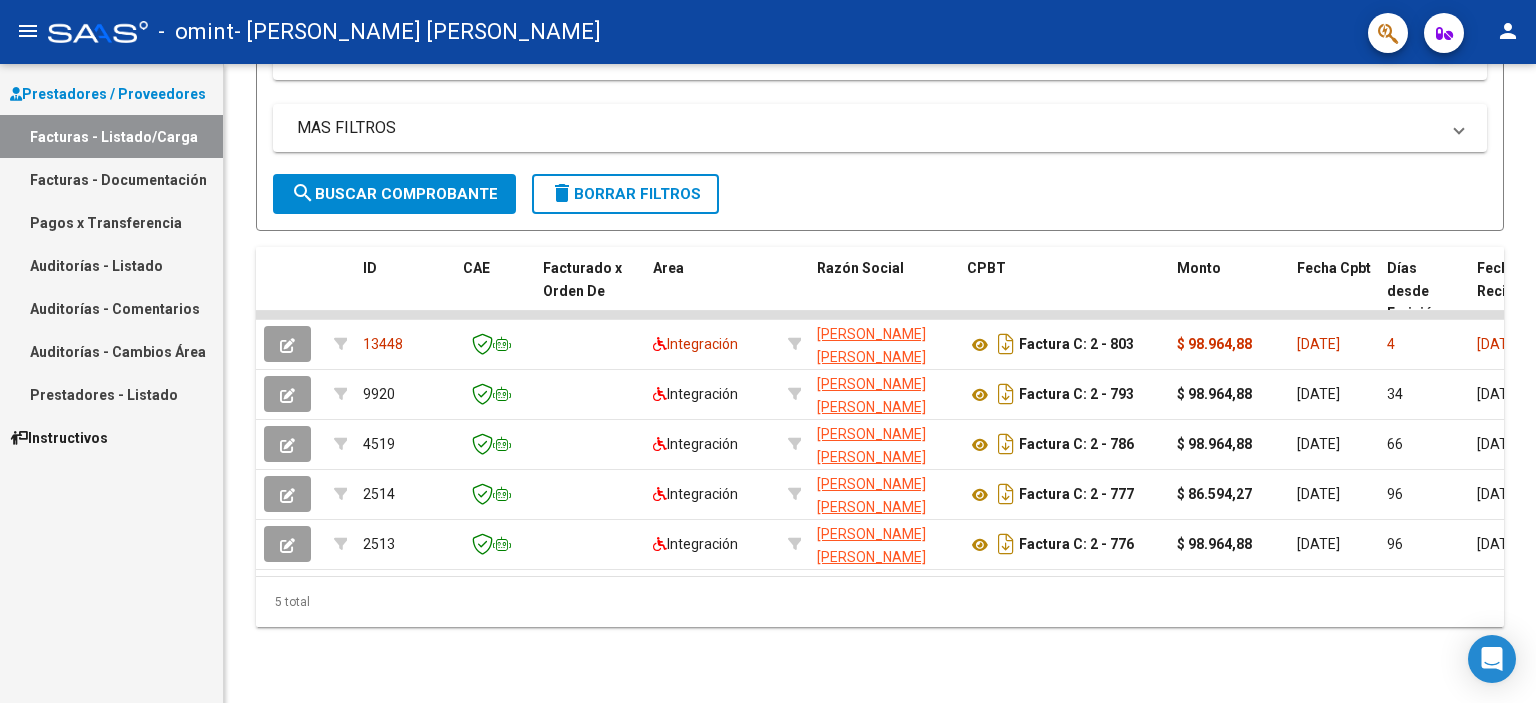 click on "Pagos x Transferencia" at bounding box center (111, 222) 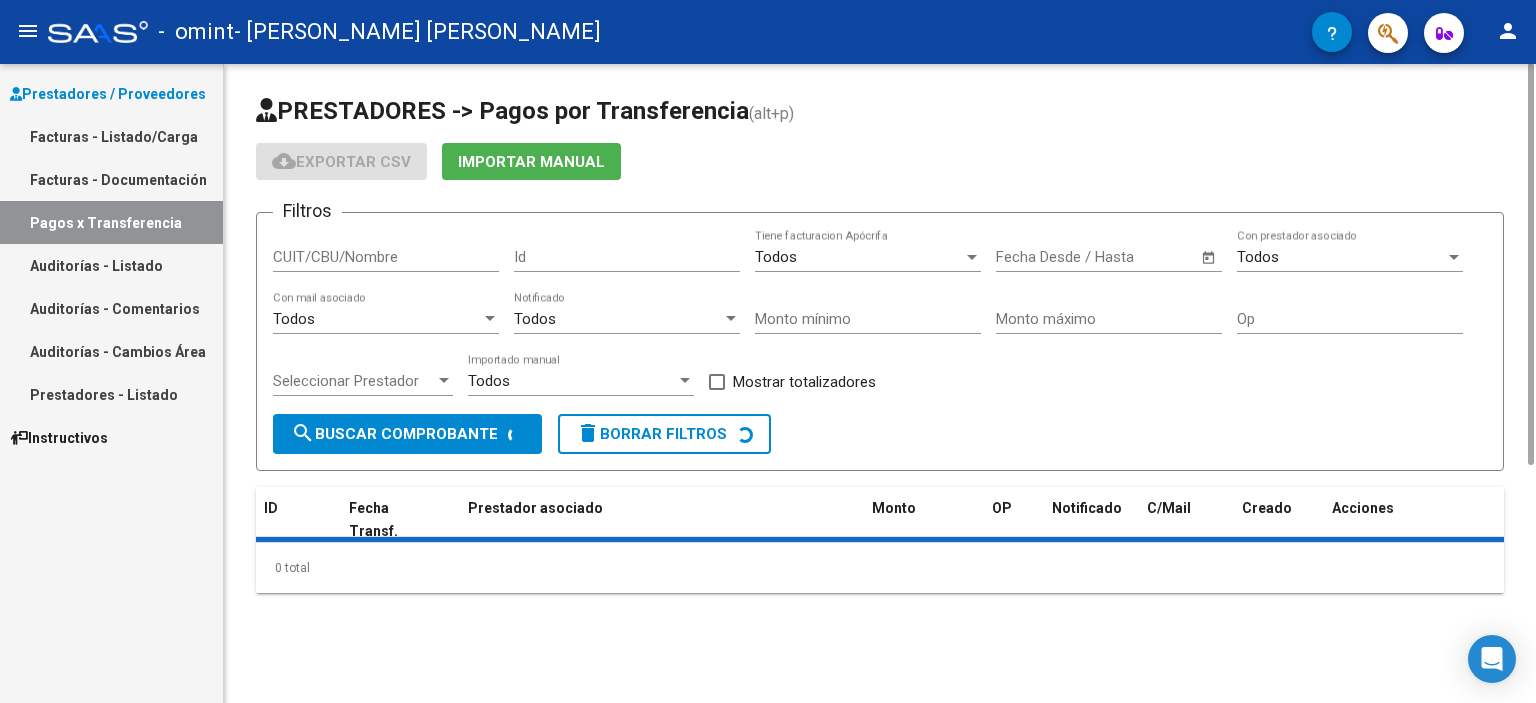 scroll, scrollTop: 0, scrollLeft: 0, axis: both 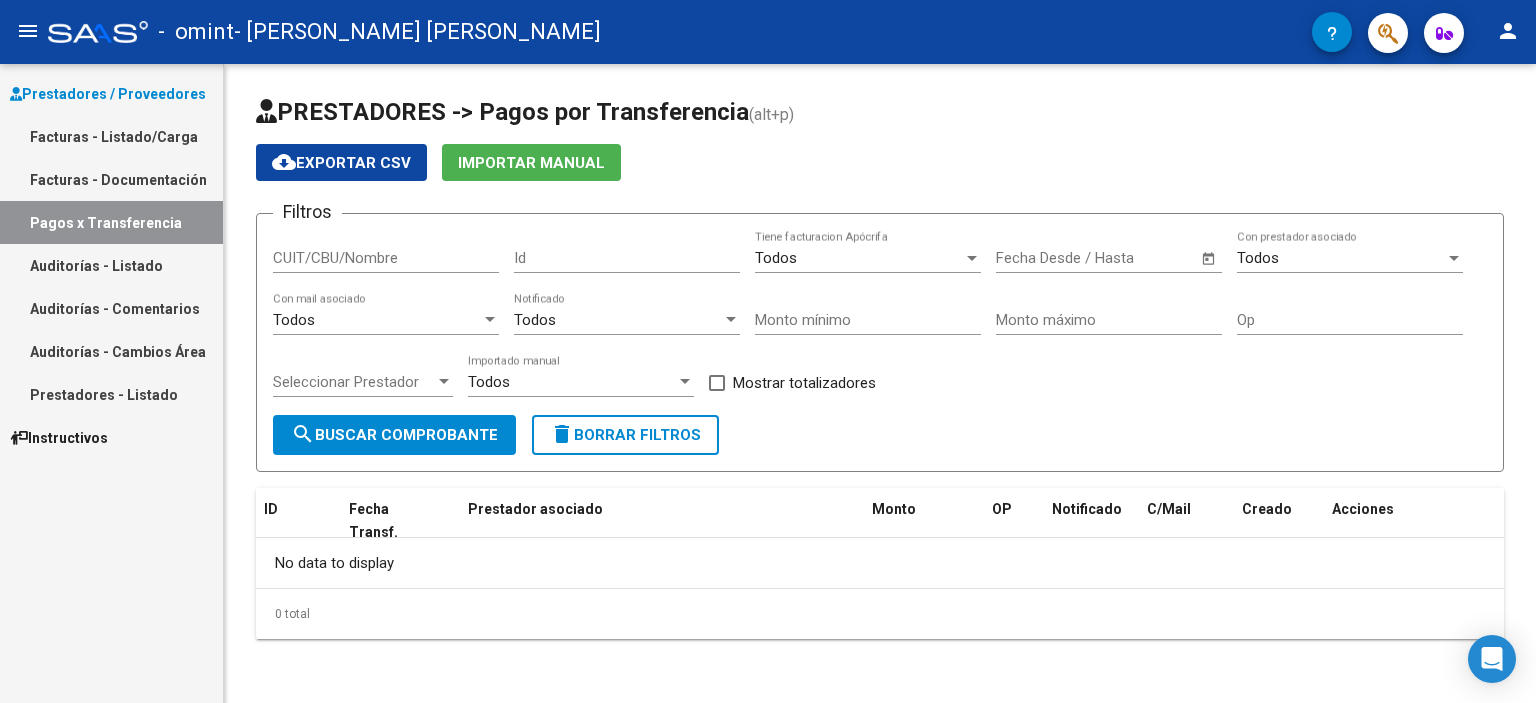drag, startPoint x: 1532, startPoint y: 222, endPoint x: 1532, endPoint y: 438, distance: 216 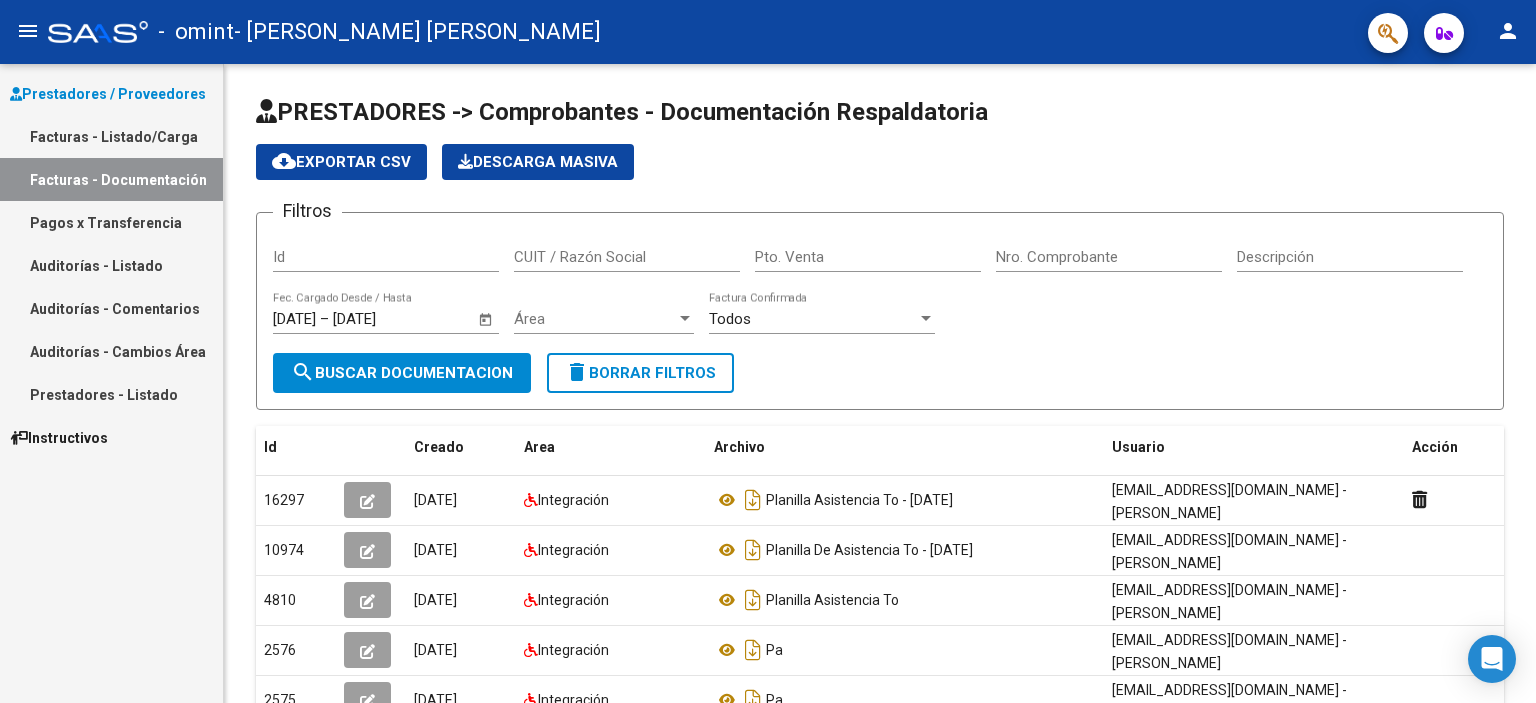 click on "Facturas - Listado/Carga" at bounding box center (111, 136) 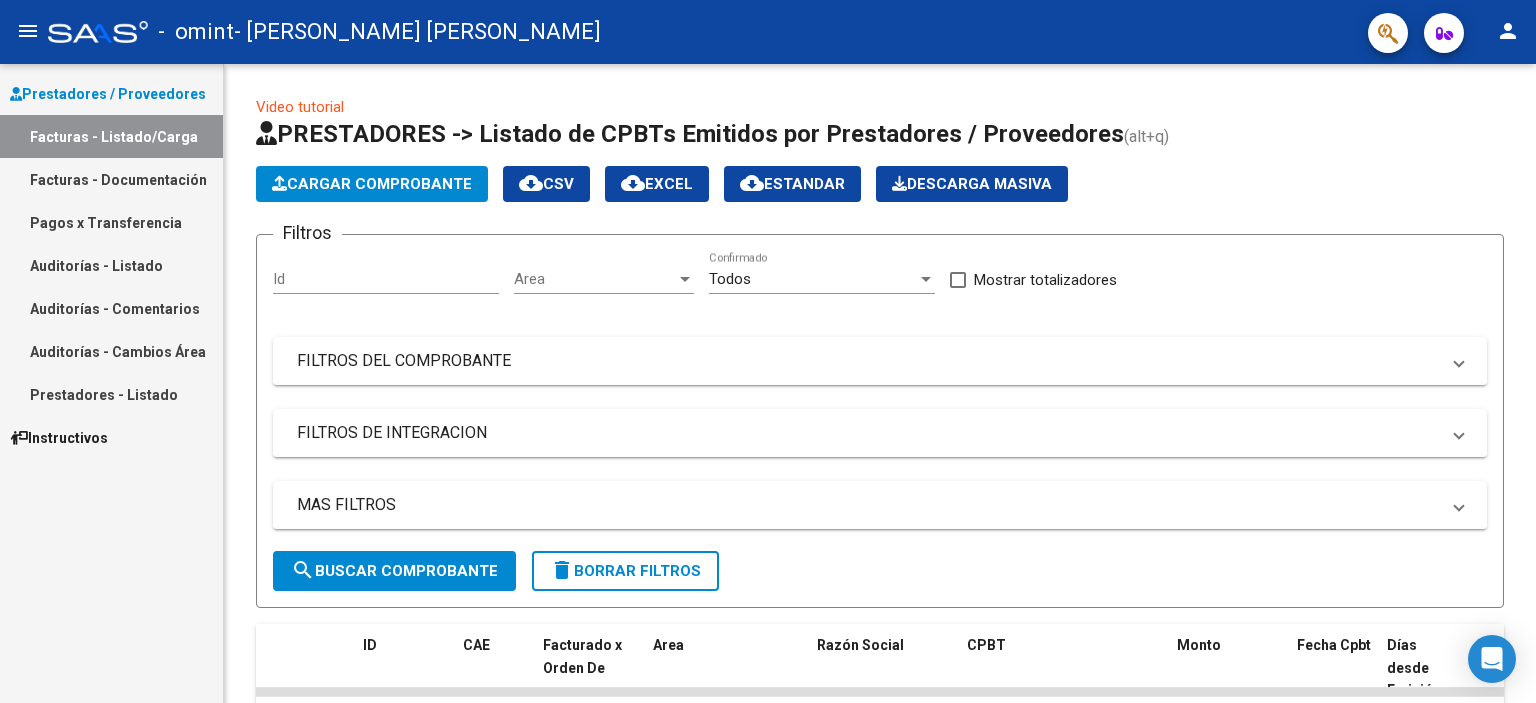 click on "Video tutorial   PRESTADORES -> Listado de CPBTs Emitidos por Prestadores / Proveedores (alt+q)   Cargar Comprobante
cloud_download  CSV  cloud_download  EXCEL  cloud_download  Estandar   Descarga Masiva
Filtros Id Area Area Todos  Confirmado   Mostrar totalizadores   FILTROS DEL COMPROBANTE  Comprobante Tipo Comprobante Tipo Start date – Fec. Comprobante Desde / Hasta Días Emisión Desde(cant. días) Días Emisión Hasta(cant. días) CUIT / Razón Social Pto. Venta Nro. Comprobante Código SSS CAE Válido CAE Válido Todos  Cargado Módulo Hosp. Todos  Tiene facturacion Apócrifa Hospital Refes  FILTROS DE INTEGRACION  Período De Prestación Campos del Archivo de Rendición Devuelto x SSS (dr_envio) Todos  Rendido x SSS (dr_envio) Tipo de Registro Tipo de Registro Período Presentación Período [PERSON_NAME] del Legajo Asociado (preaprobación) Afiliado Legajo (cuil/nombre) Todos  Solo facturas preaprobadas  MAS FILTROS  Todos  Con Doc. Respaldatoria Todos  Con Trazabilidad Todos  Auditoría" 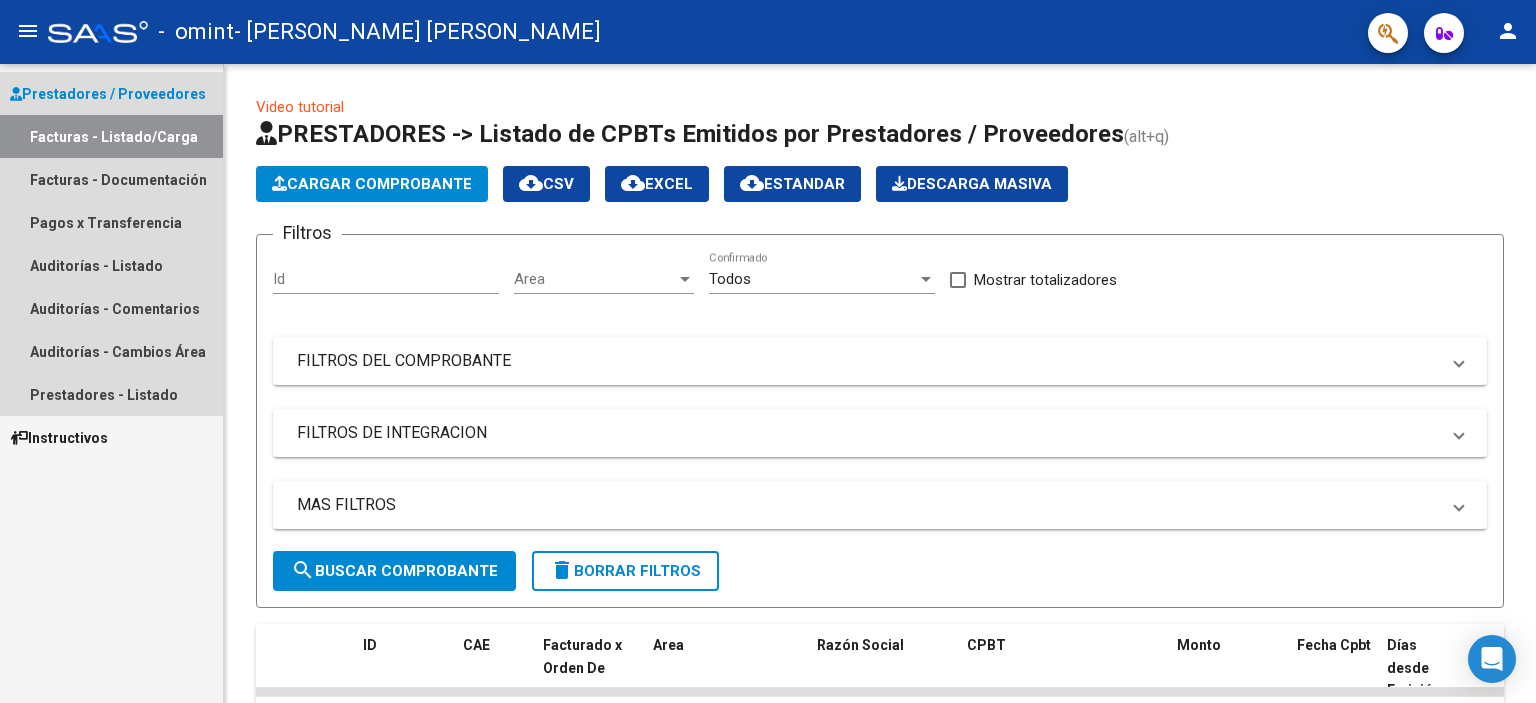 click on "Facturas - Listado/Carga" at bounding box center (111, 136) 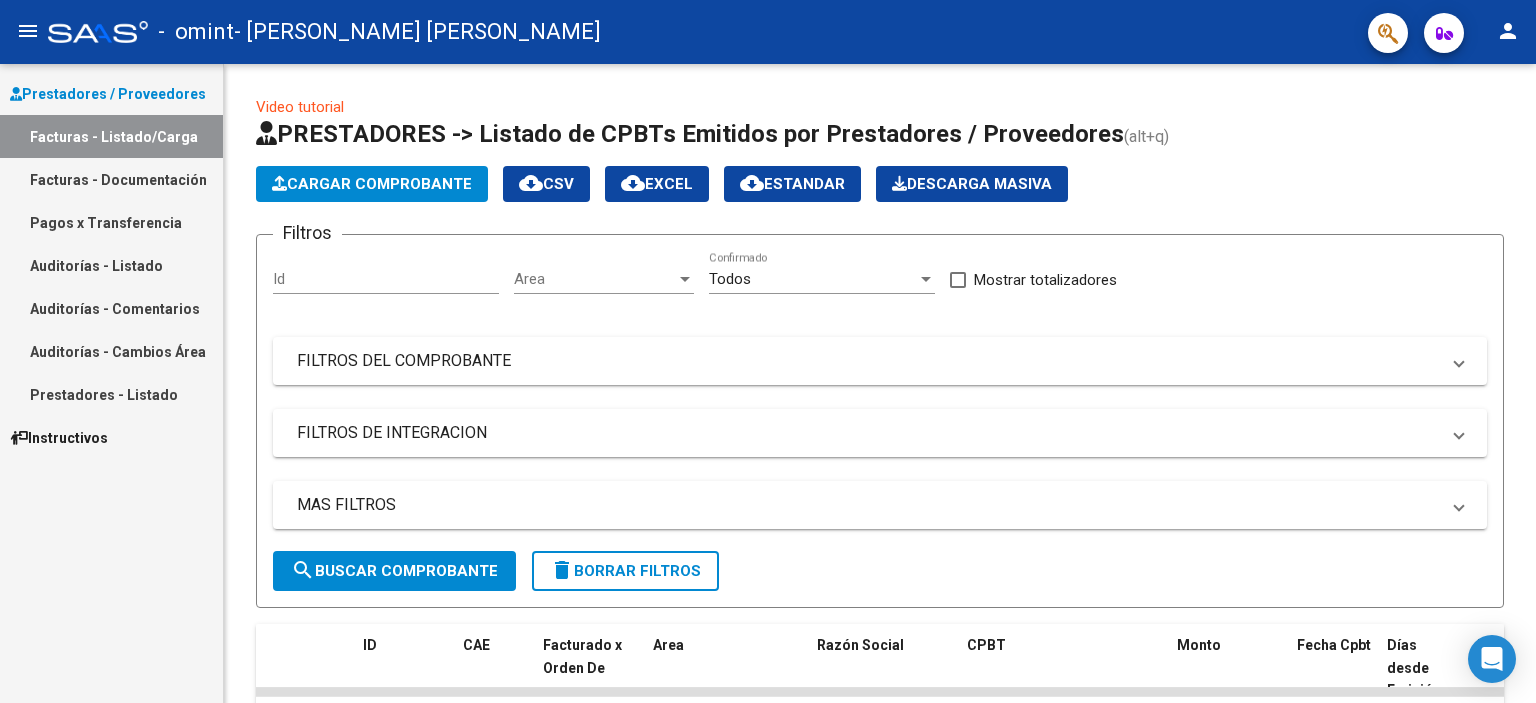 click on "Video tutorial   PRESTADORES -> Listado de CPBTs Emitidos por Prestadores / Proveedores (alt+q)   Cargar Comprobante
cloud_download  CSV  cloud_download  EXCEL  cloud_download  Estandar   Descarga Masiva
Filtros Id Area Area Todos  Confirmado   Mostrar totalizadores   FILTROS DEL COMPROBANTE  Comprobante Tipo Comprobante Tipo Start date – Fec. Comprobante Desde / Hasta Días Emisión Desde(cant. días) Días Emisión Hasta(cant. días) CUIT / Razón Social Pto. Venta Nro. Comprobante Código SSS CAE Válido CAE Válido Todos  Cargado Módulo Hosp. Todos  Tiene facturacion Apócrifa Hospital Refes  FILTROS DE INTEGRACION  Período De Prestación Campos del Archivo de Rendición Devuelto x SSS (dr_envio) Todos  Rendido x SSS (dr_envio) Tipo de Registro Tipo de Registro Período Presentación Período [PERSON_NAME] del Legajo Asociado (preaprobación) Afiliado Legajo (cuil/nombre) Todos  Solo facturas preaprobadas  MAS FILTROS  Todos  Con Doc. Respaldatoria Todos  Con Trazabilidad Todos  Auditoría" 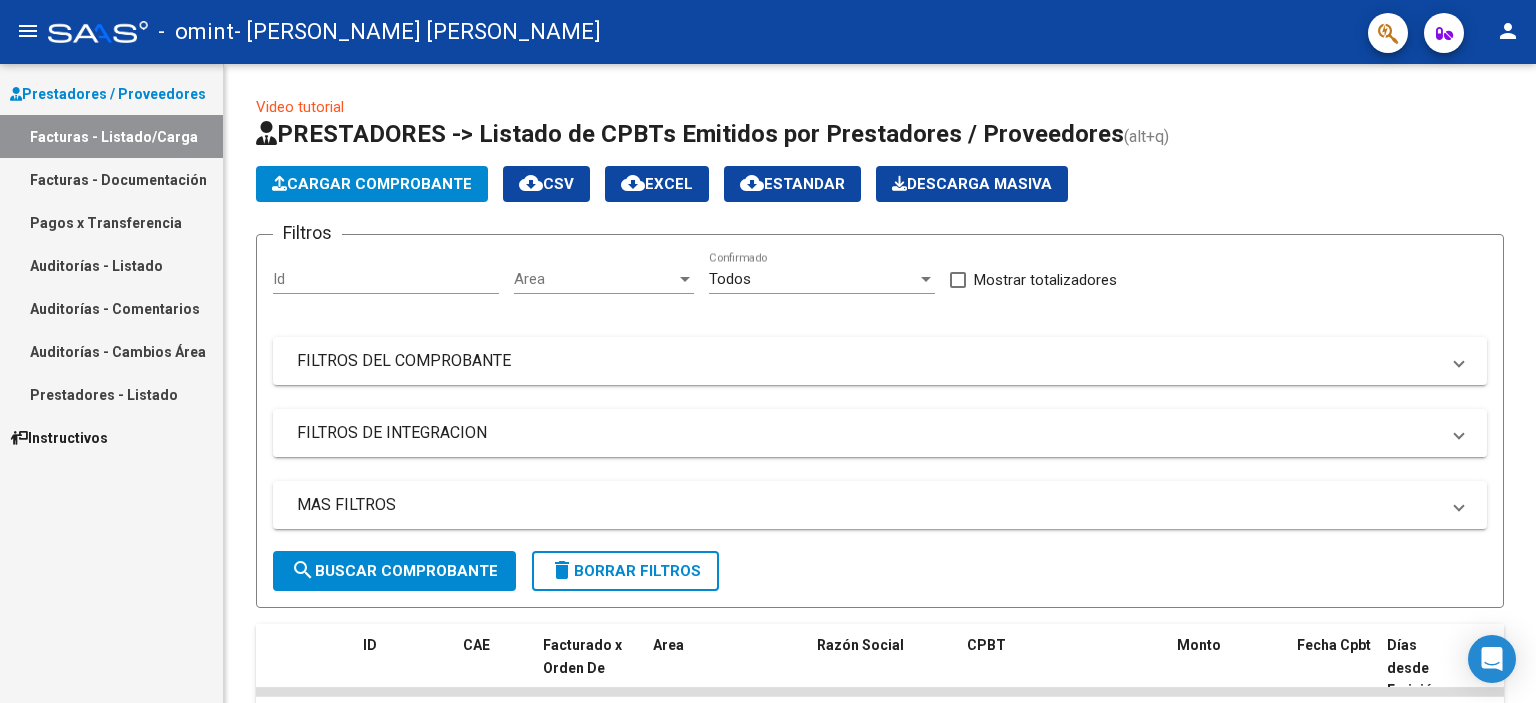 click on "FILTROS DE INTEGRACION" at bounding box center (868, 433) 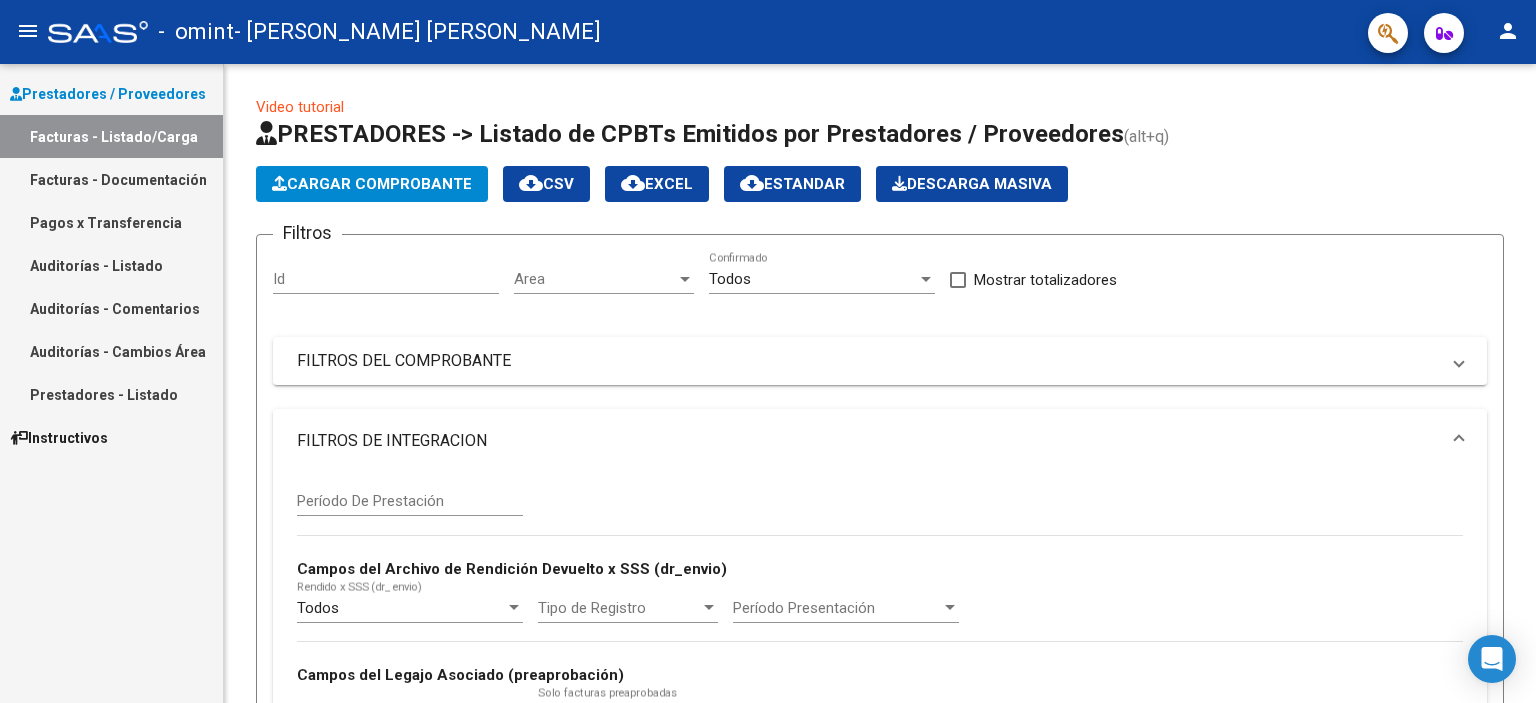 click on "FILTROS DE INTEGRACION" at bounding box center (868, 441) 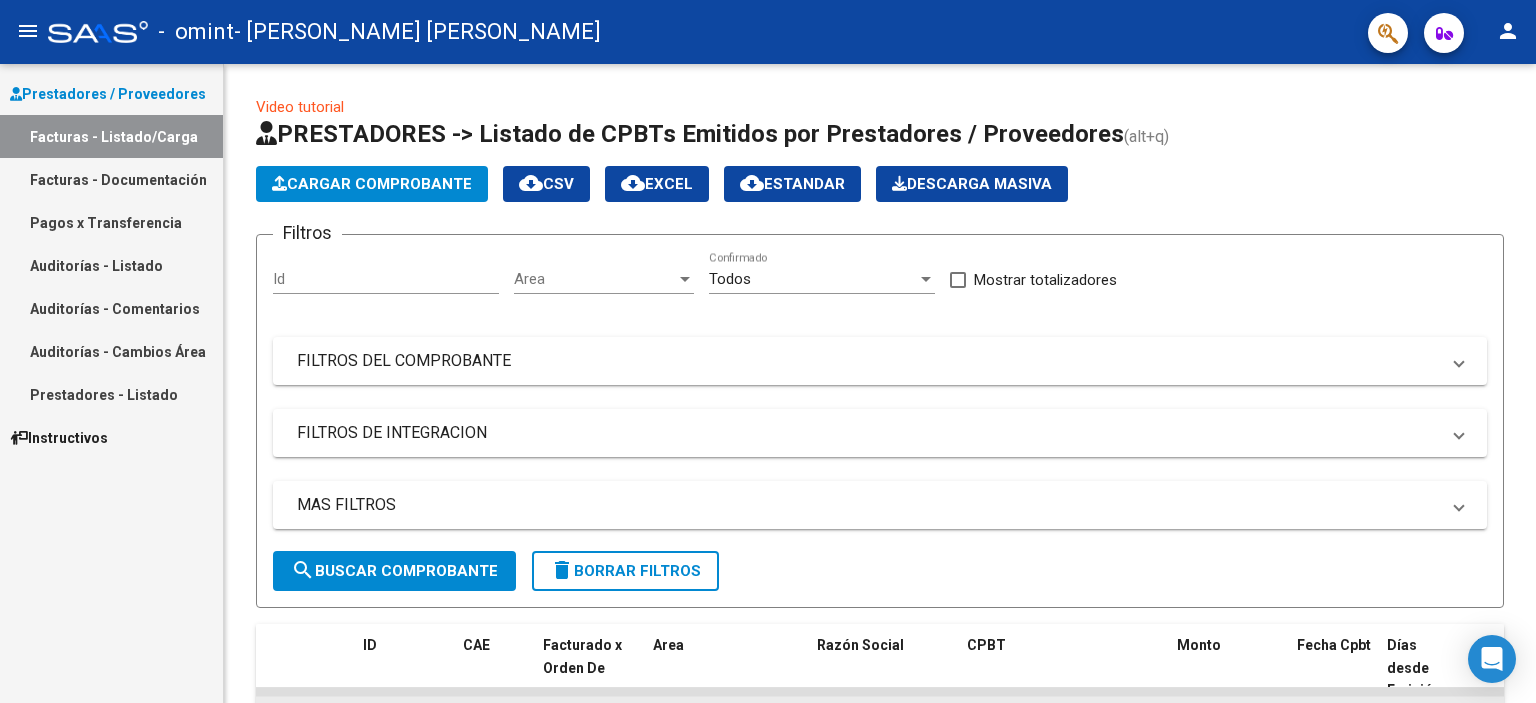 drag, startPoint x: 260, startPoint y: 687, endPoint x: 367, endPoint y: 694, distance: 107.22873 